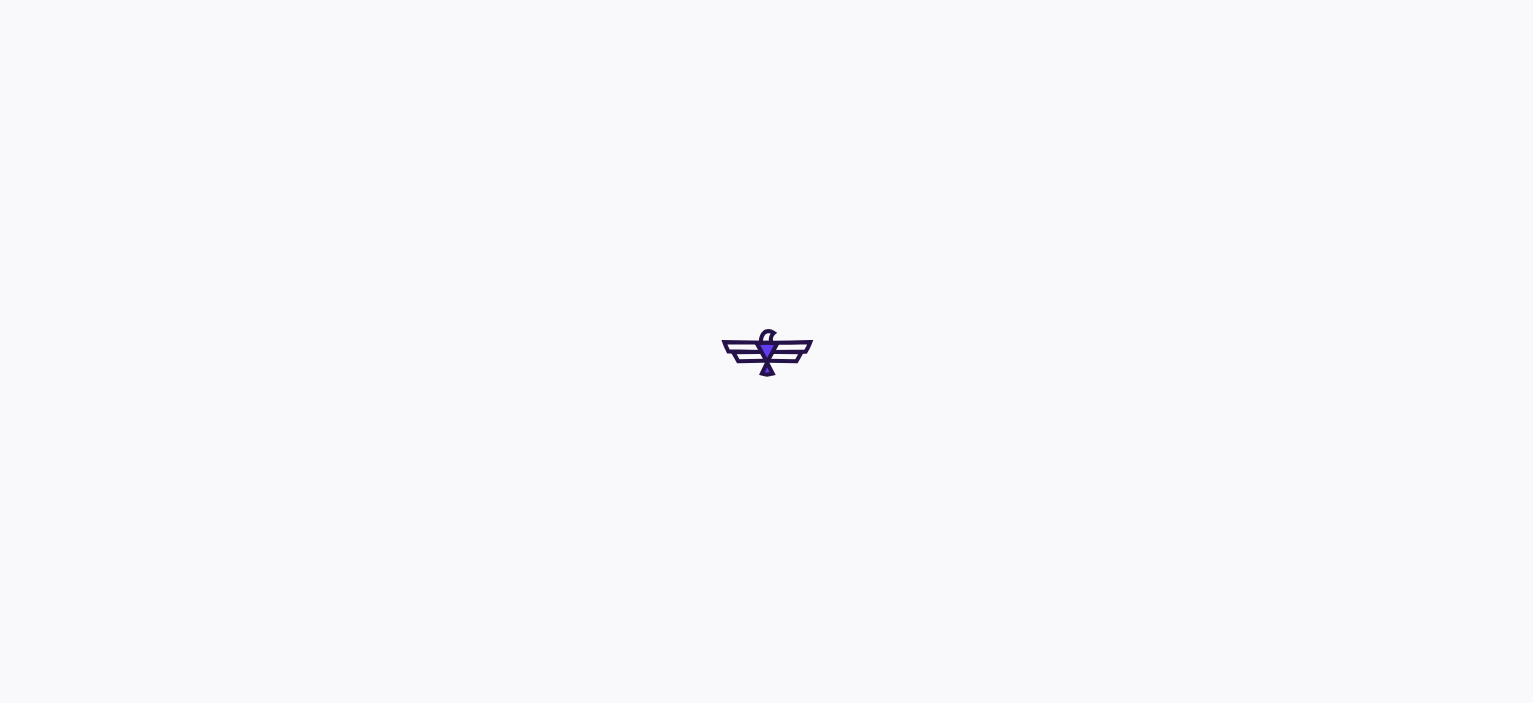 scroll, scrollTop: 0, scrollLeft: 0, axis: both 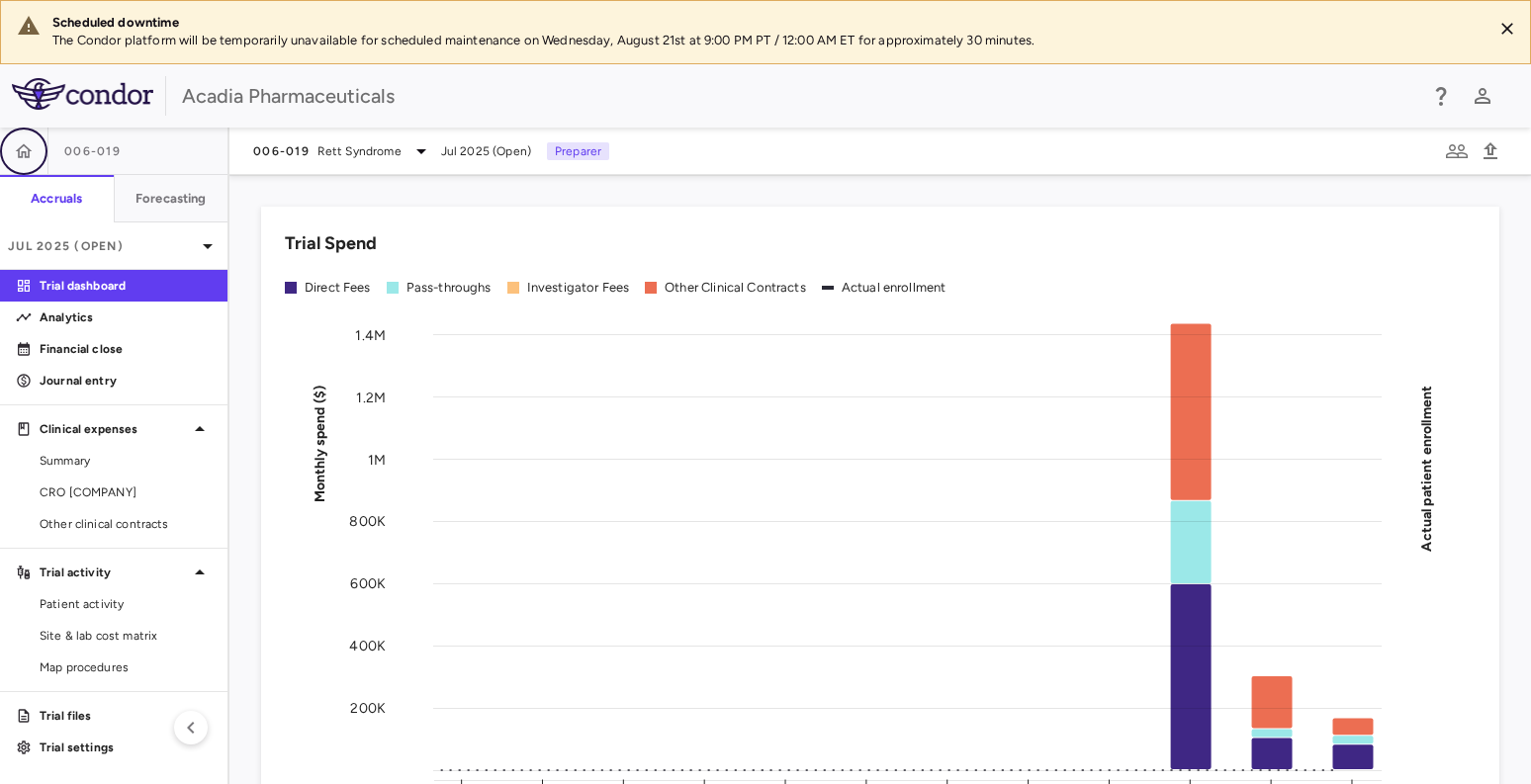 click 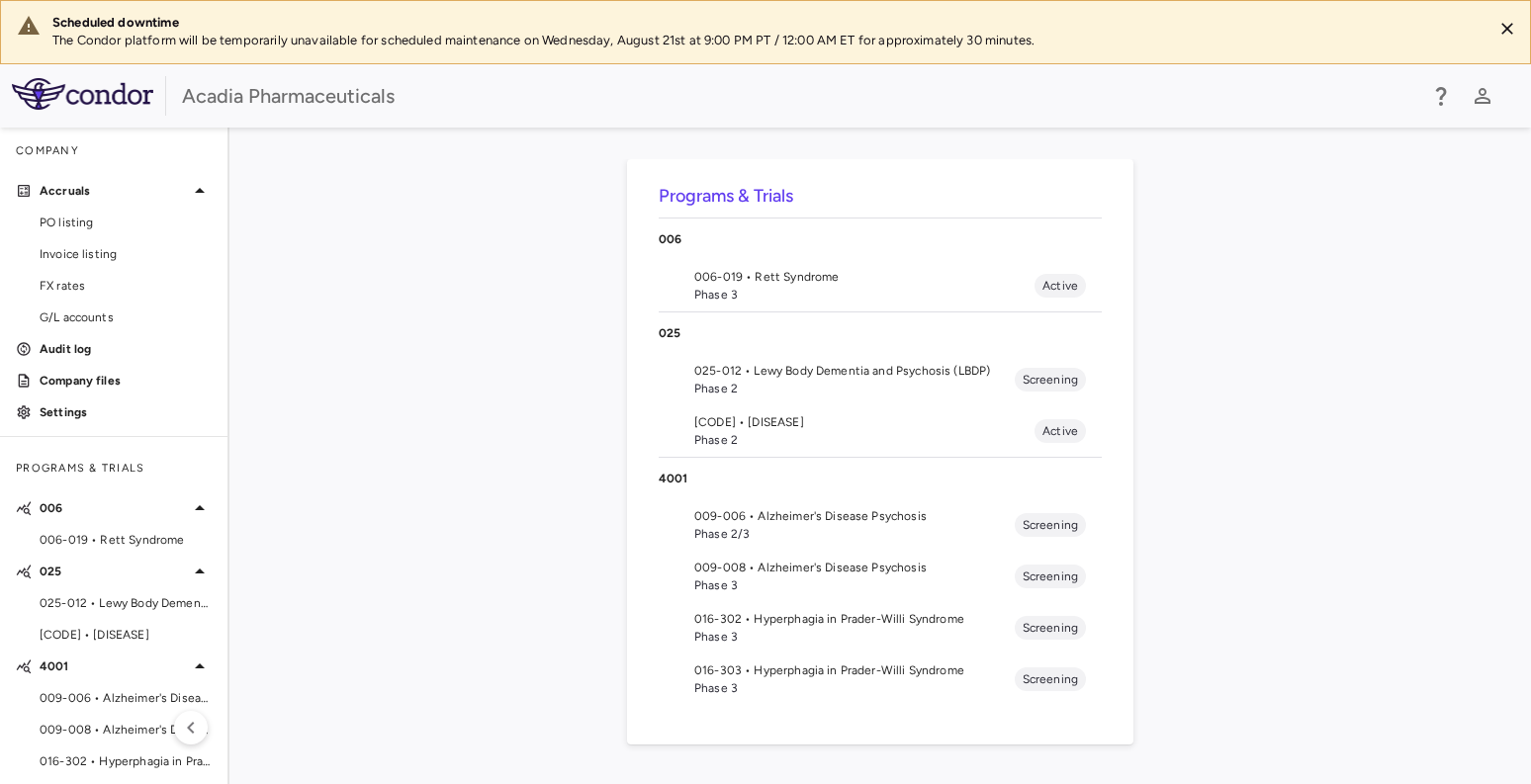 click on "[CODE] • [DISEASE]" at bounding box center (864, 422) 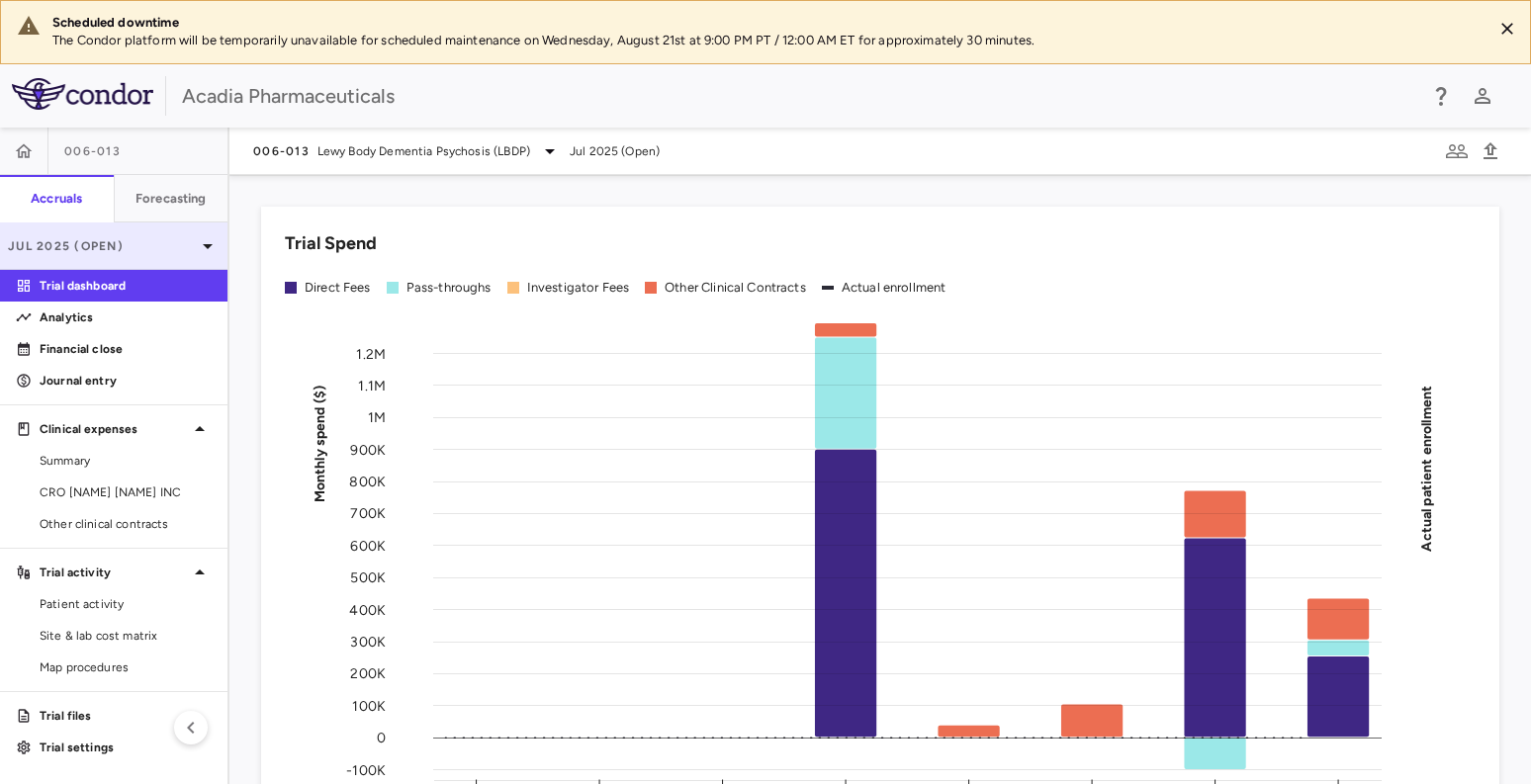 click on "Jul 2025 (Open)" at bounding box center (102, 246) 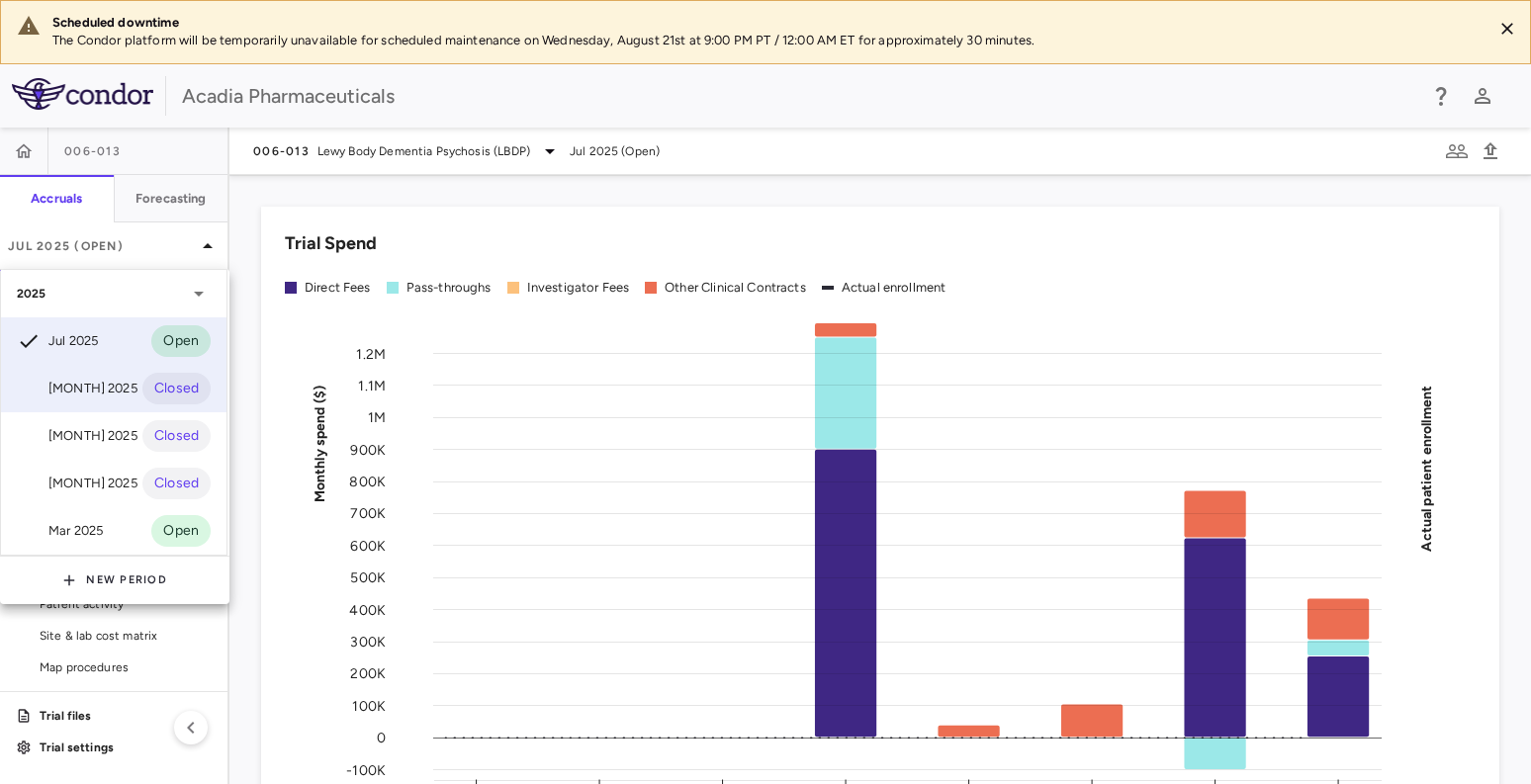 click on "[MONTH] 2025" at bounding box center (77, 389) 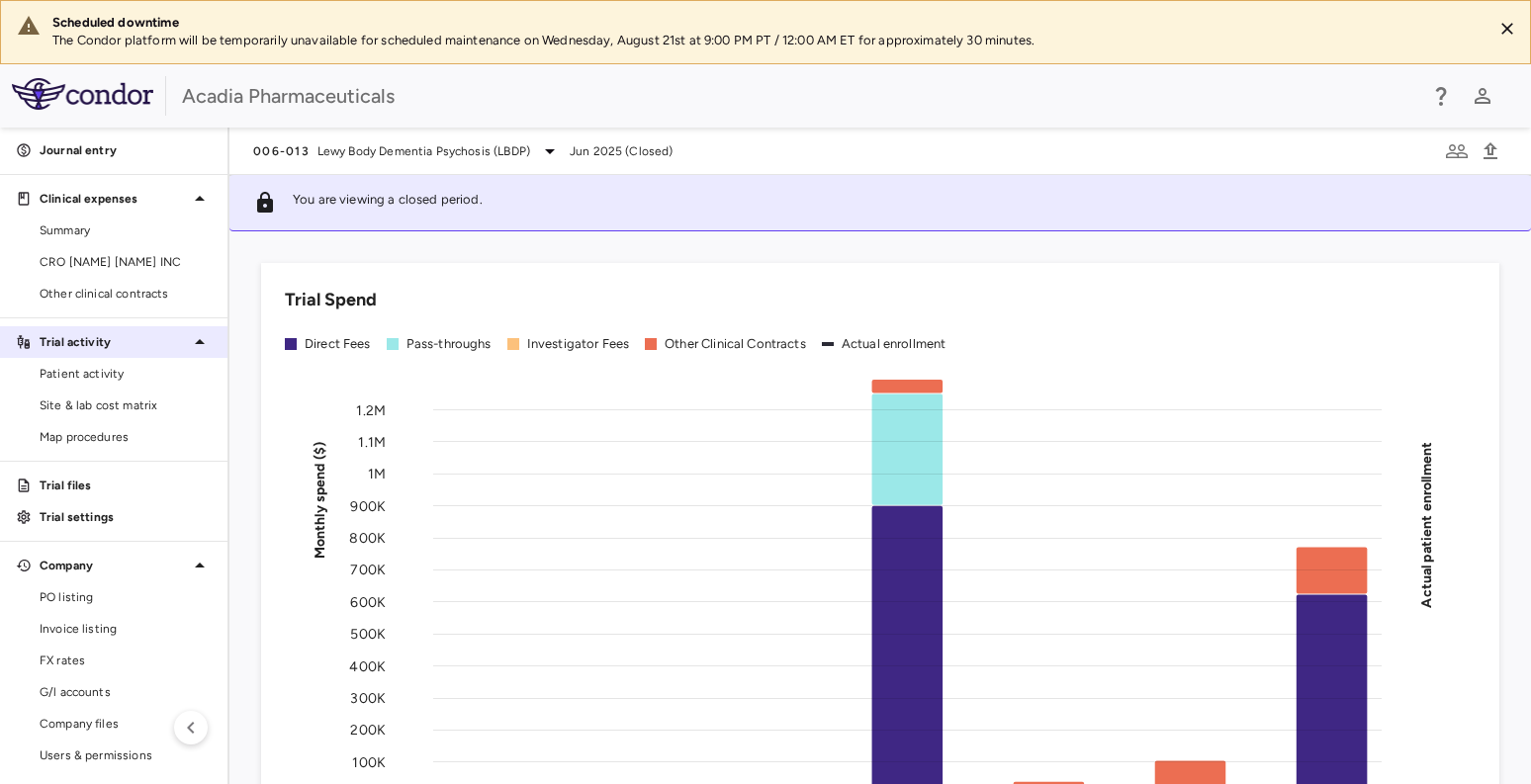 scroll, scrollTop: 0, scrollLeft: 0, axis: both 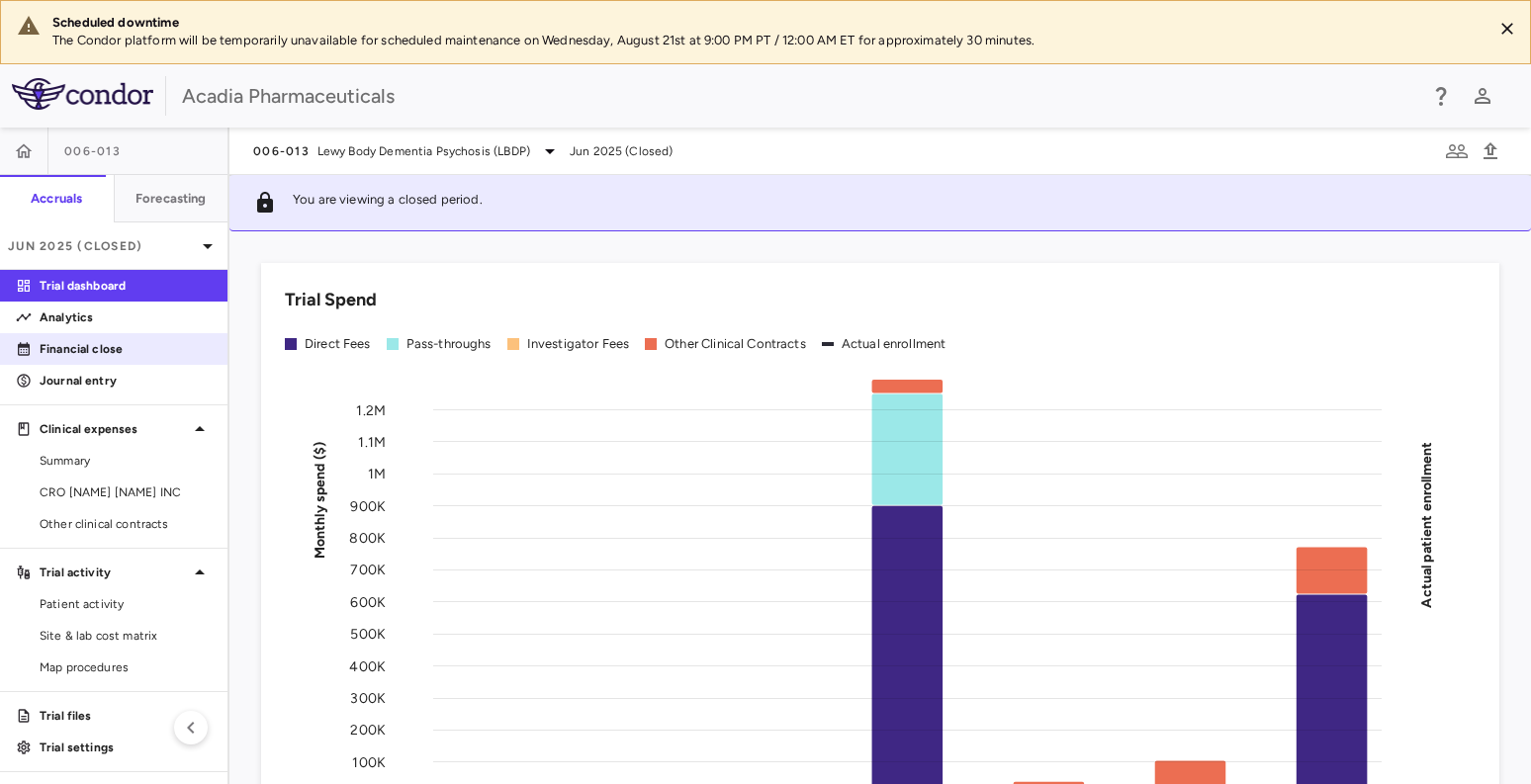 click on "Financial close" at bounding box center (126, 349) 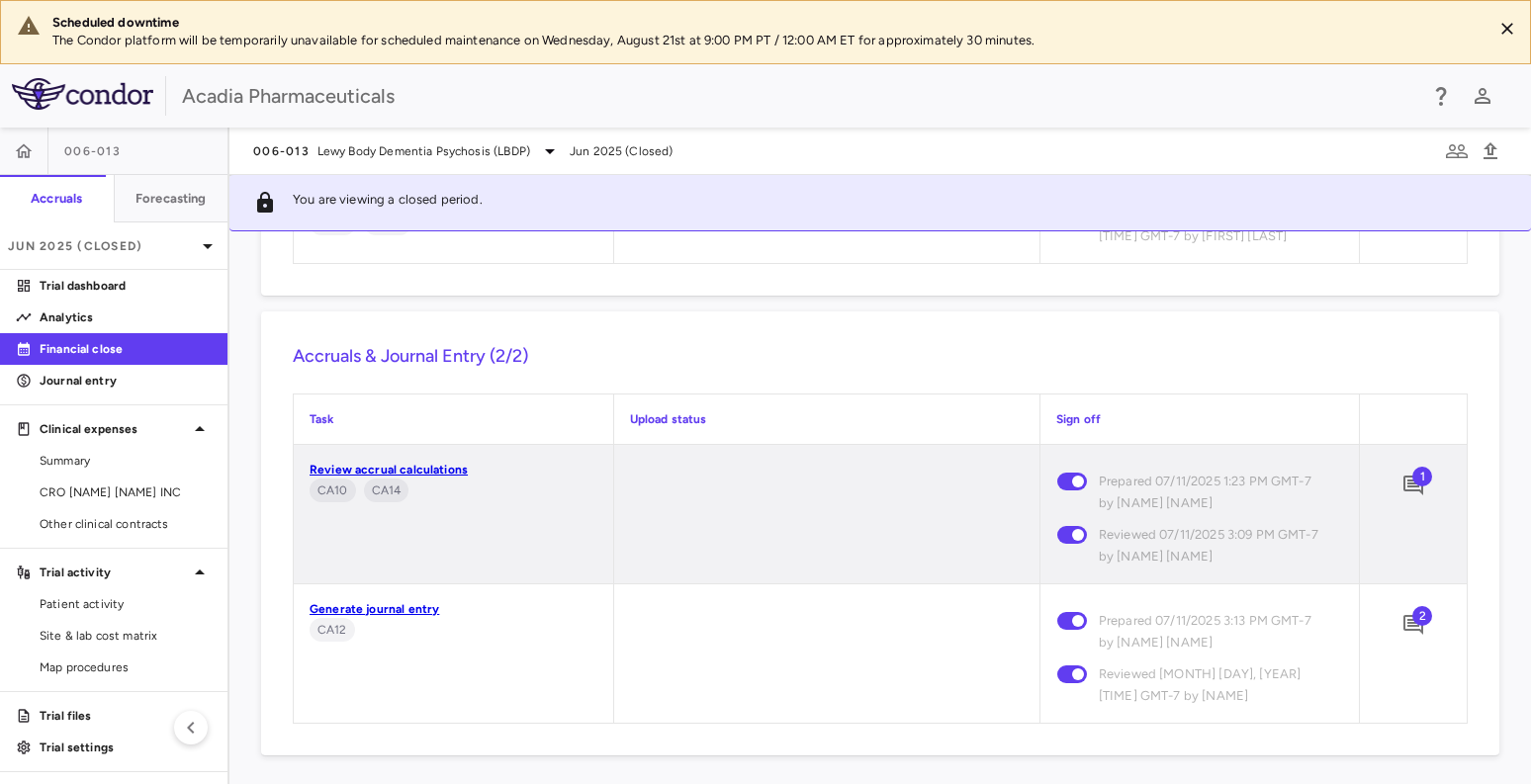 scroll, scrollTop: 2231, scrollLeft: 0, axis: vertical 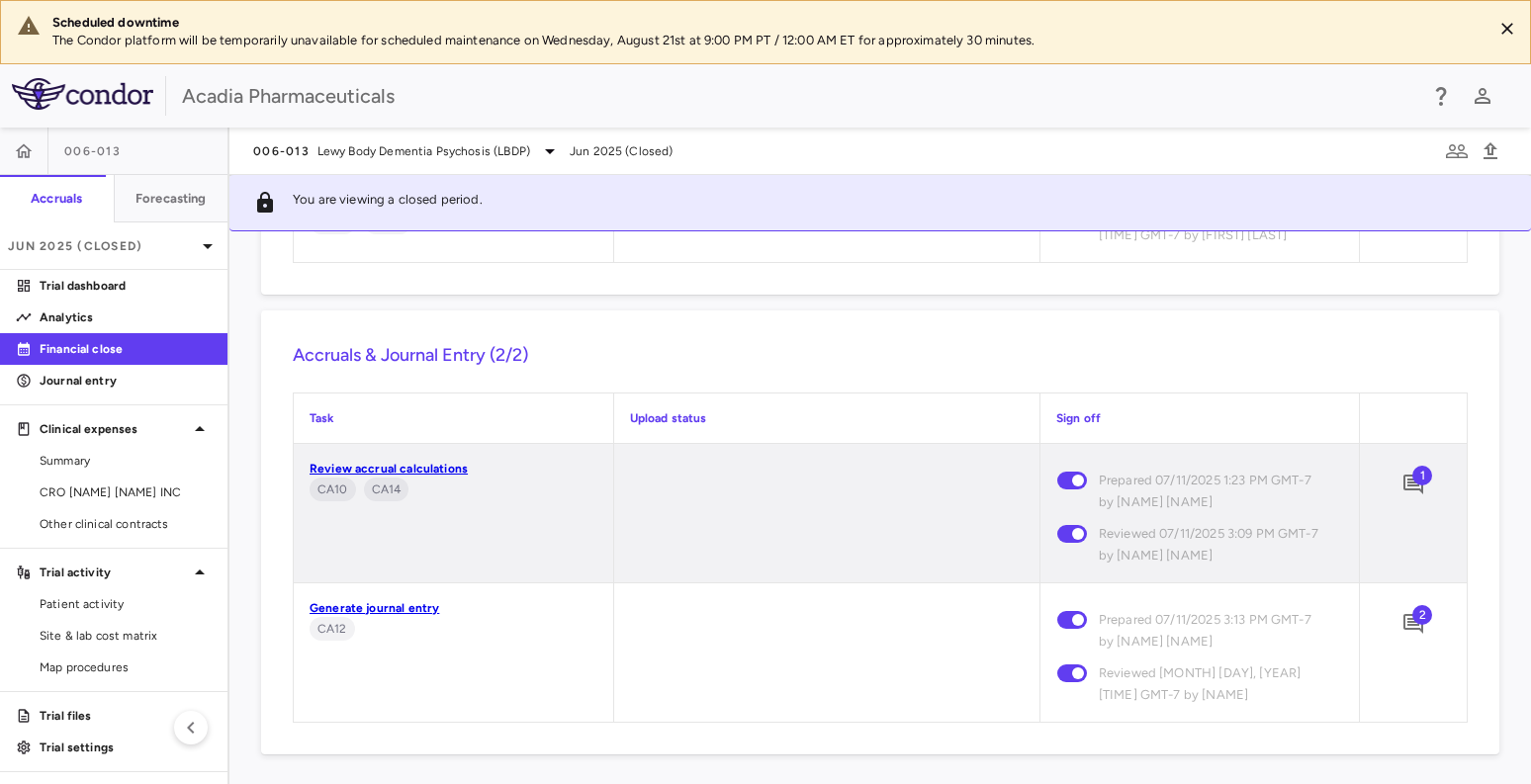 click on "2" at bounding box center [1422, 615] 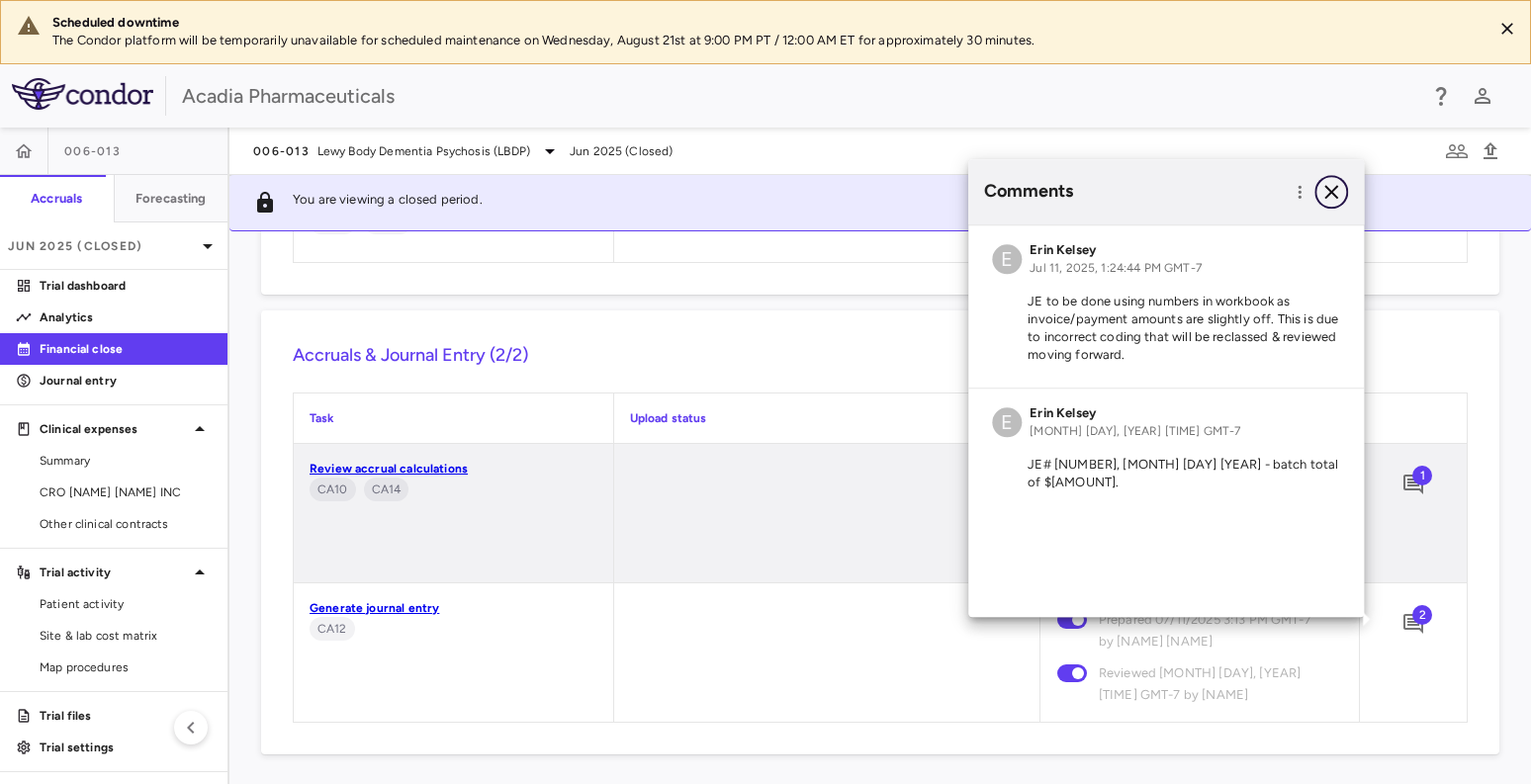 click 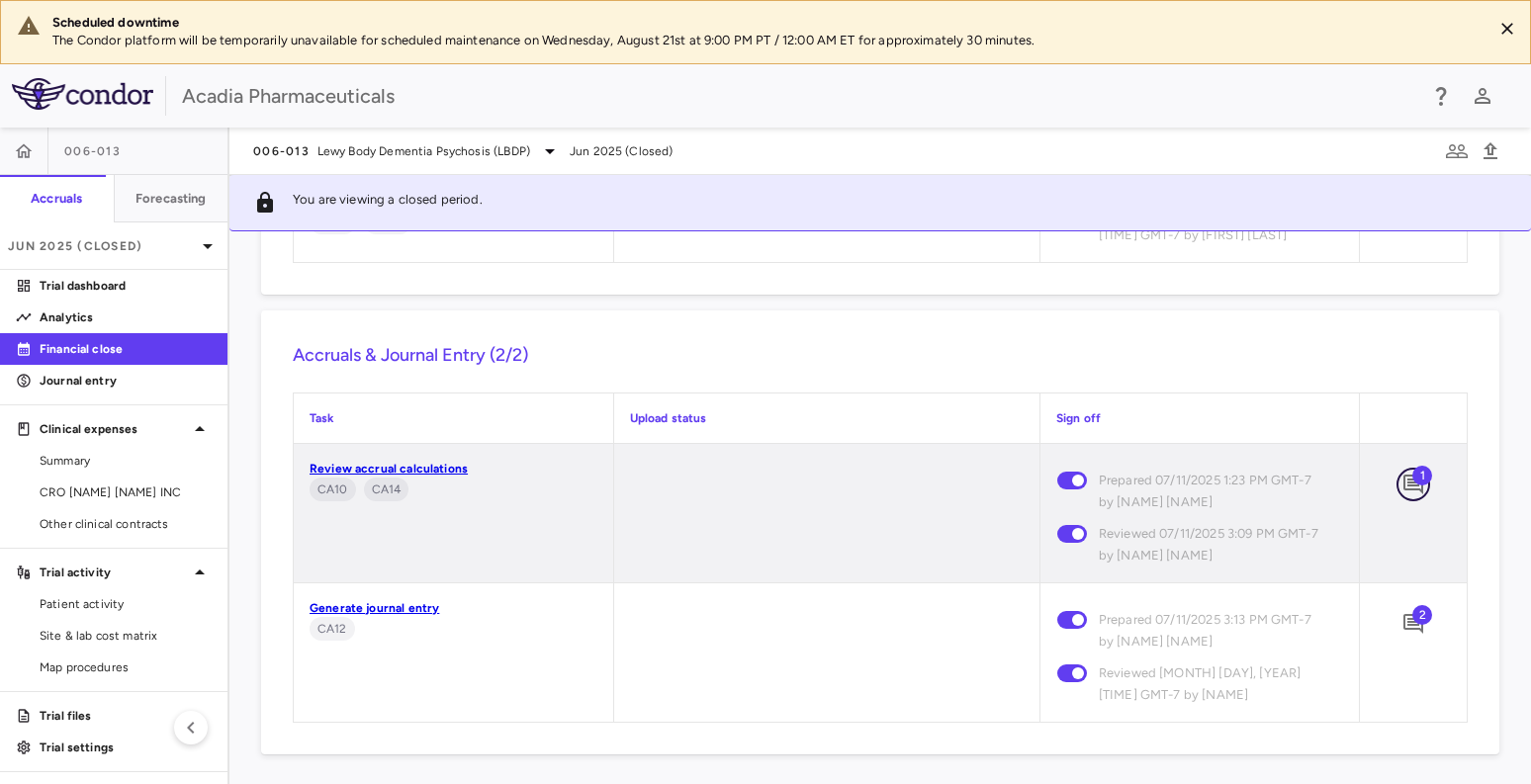 click at bounding box center [1413, 484] 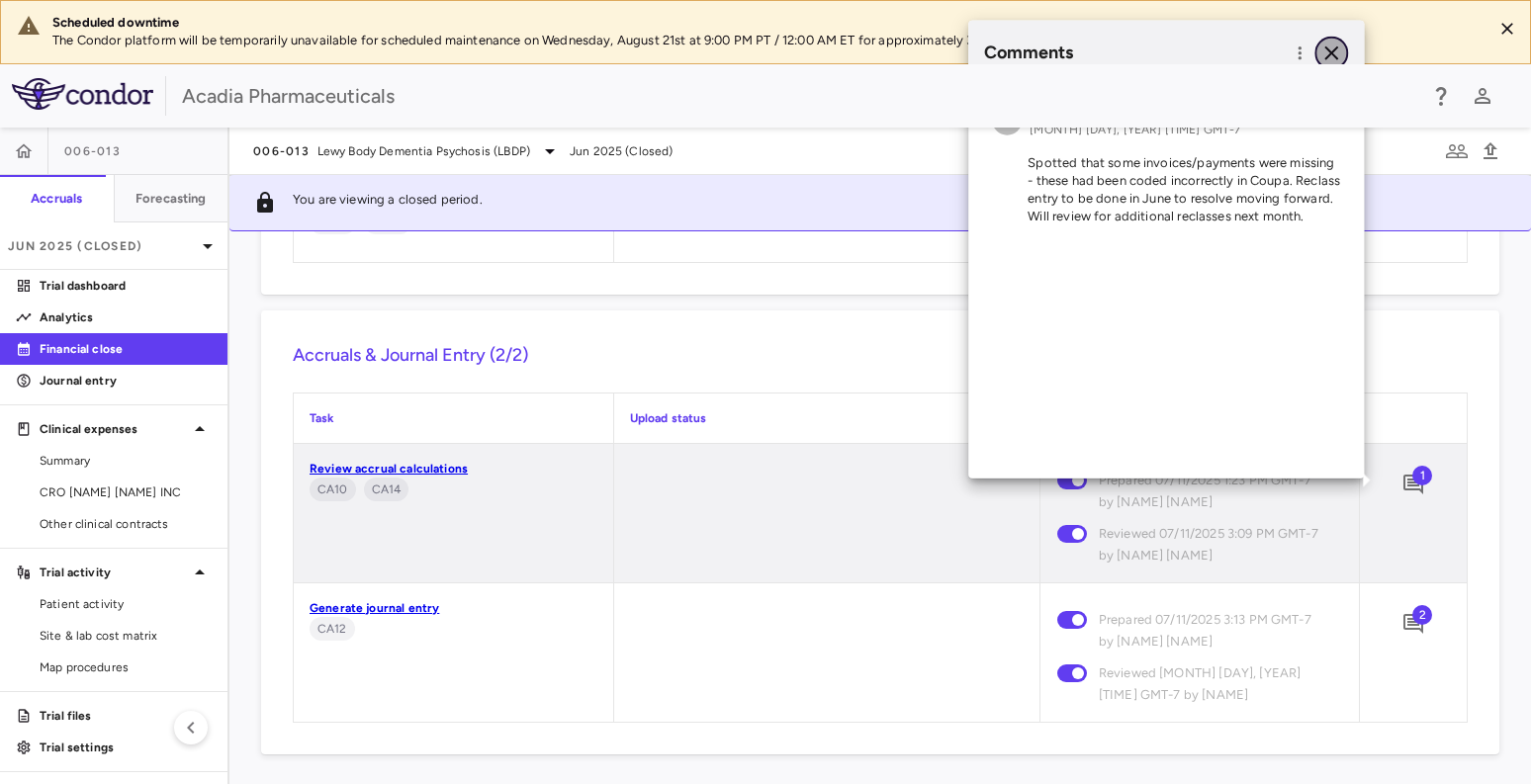 click 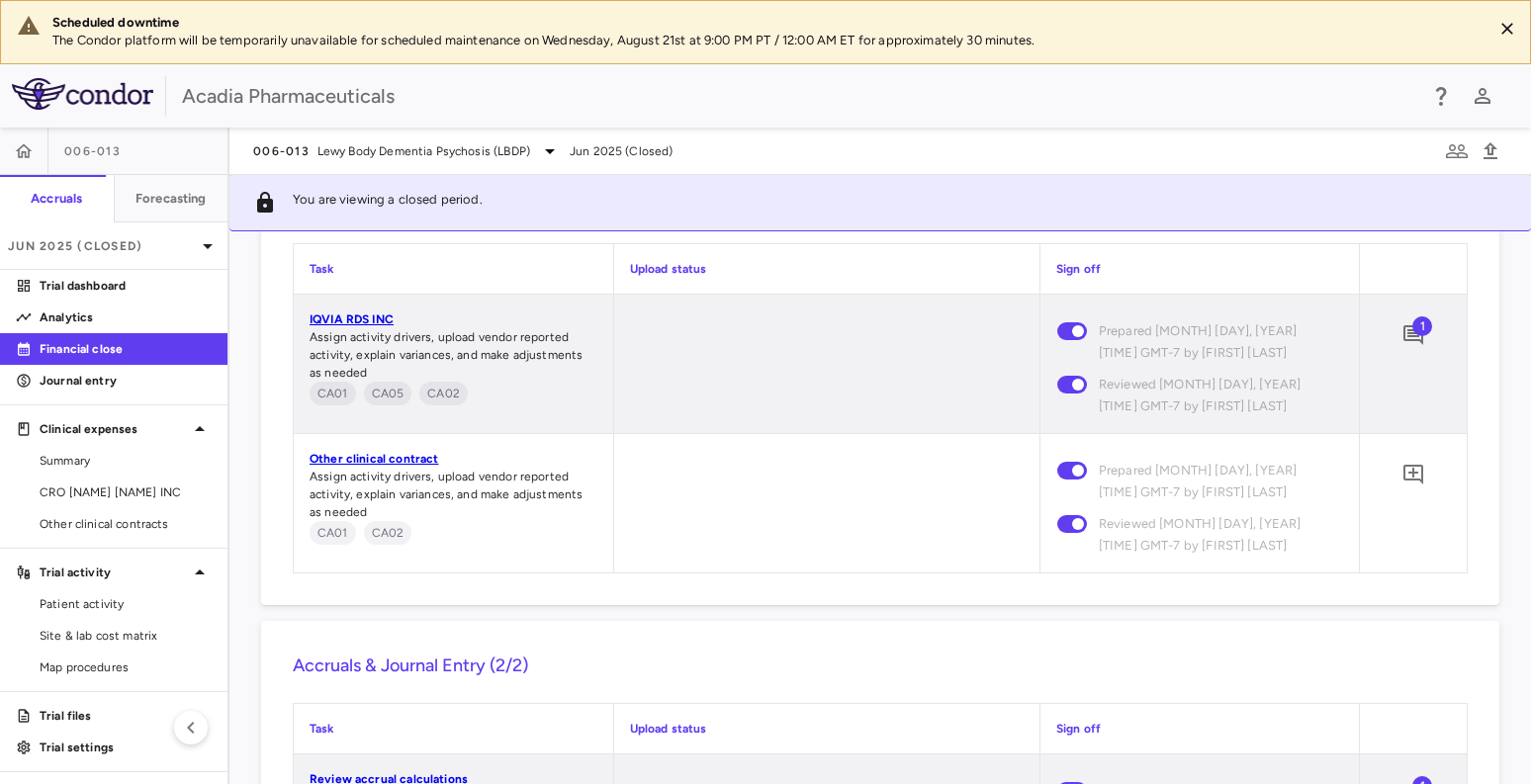 scroll, scrollTop: 1902, scrollLeft: 0, axis: vertical 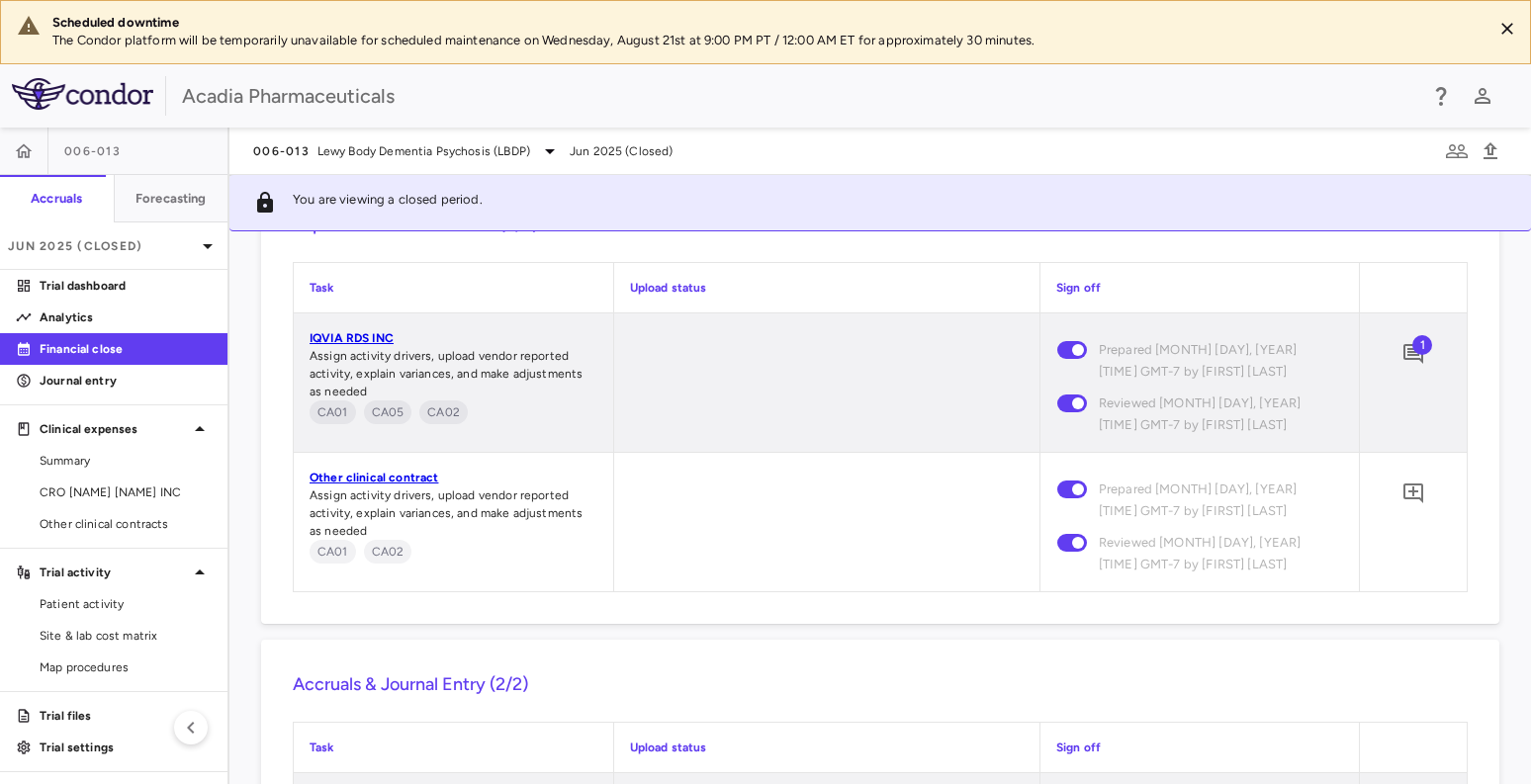 click on "1" at bounding box center (1422, 345) 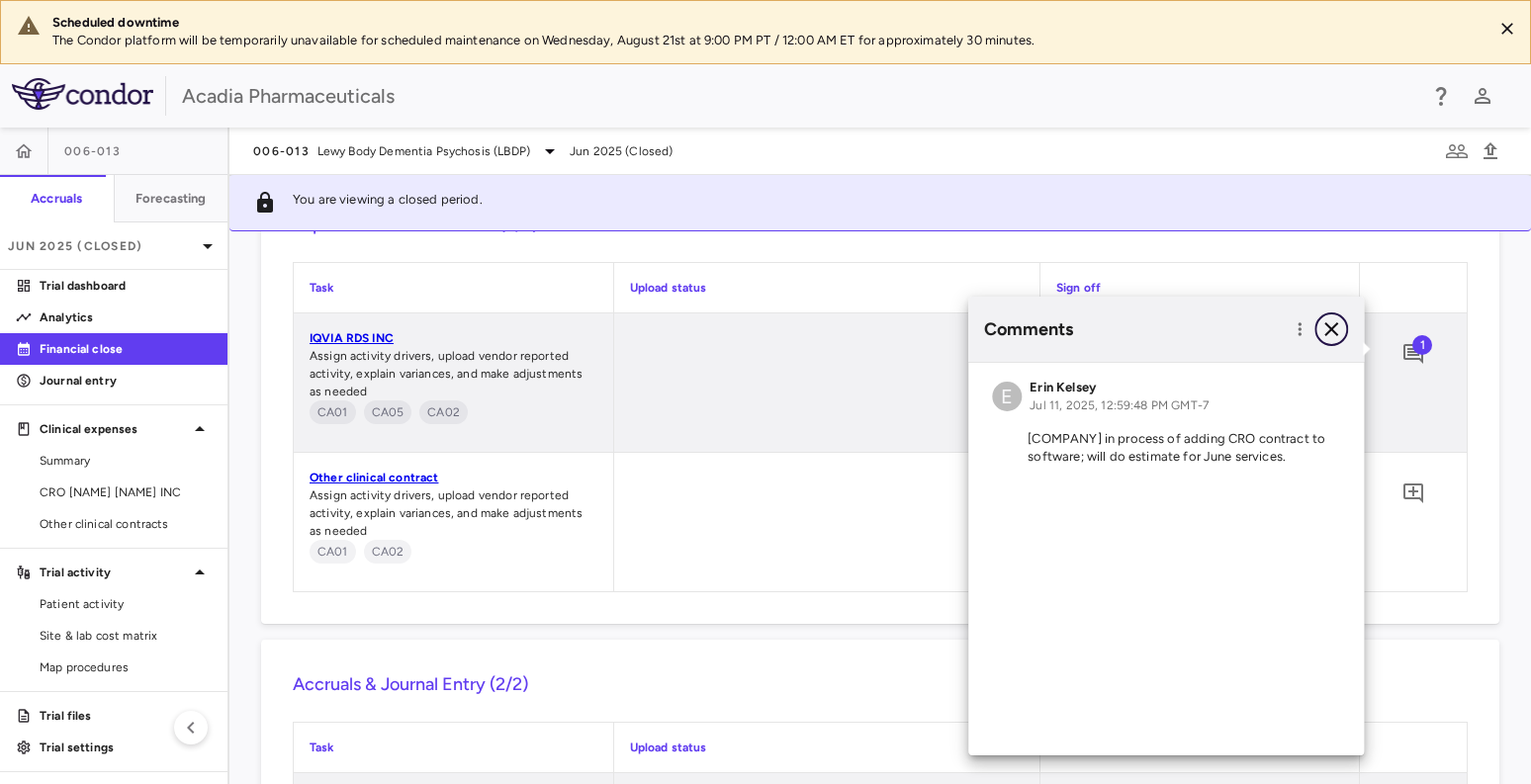click 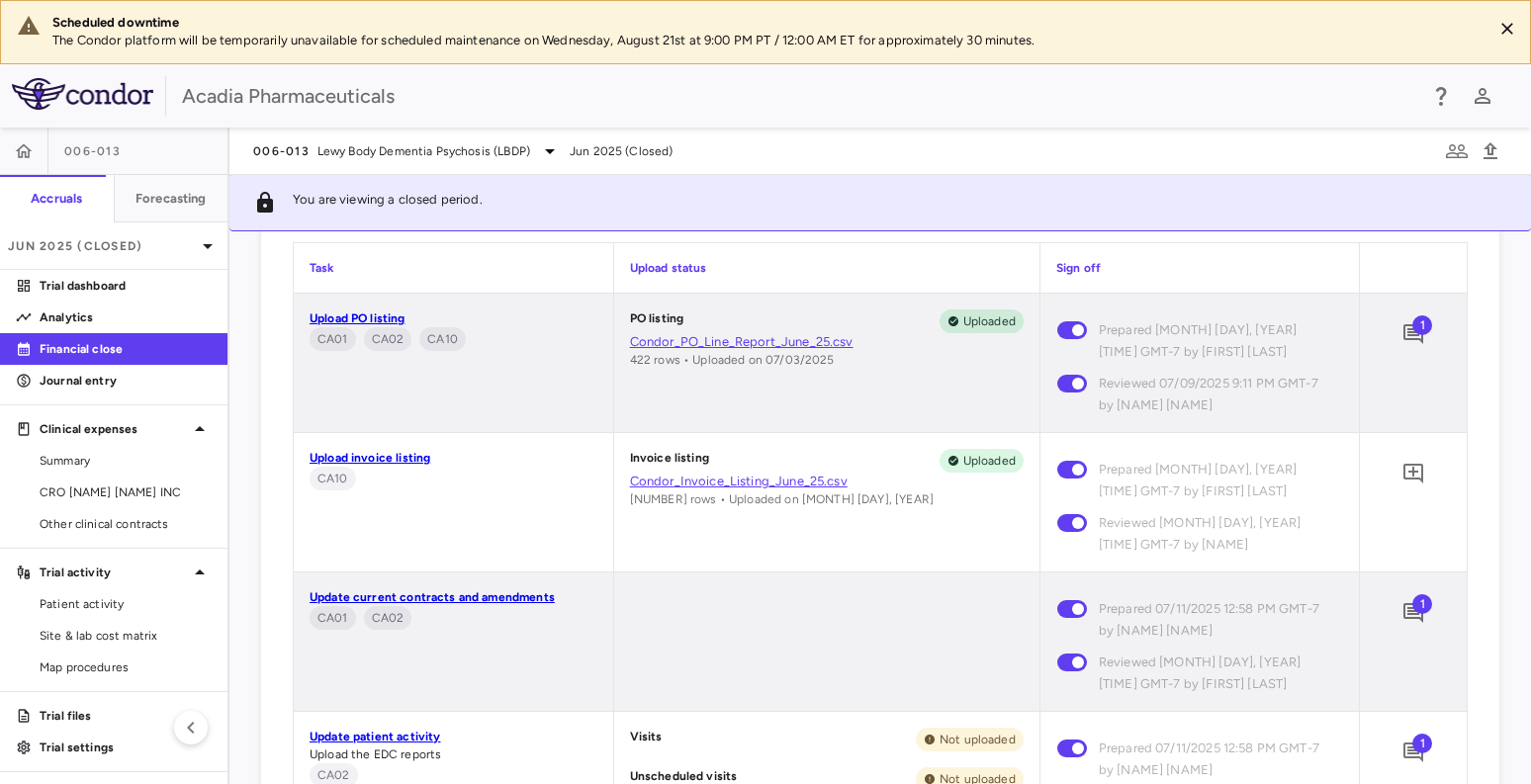 scroll, scrollTop: 748, scrollLeft: 0, axis: vertical 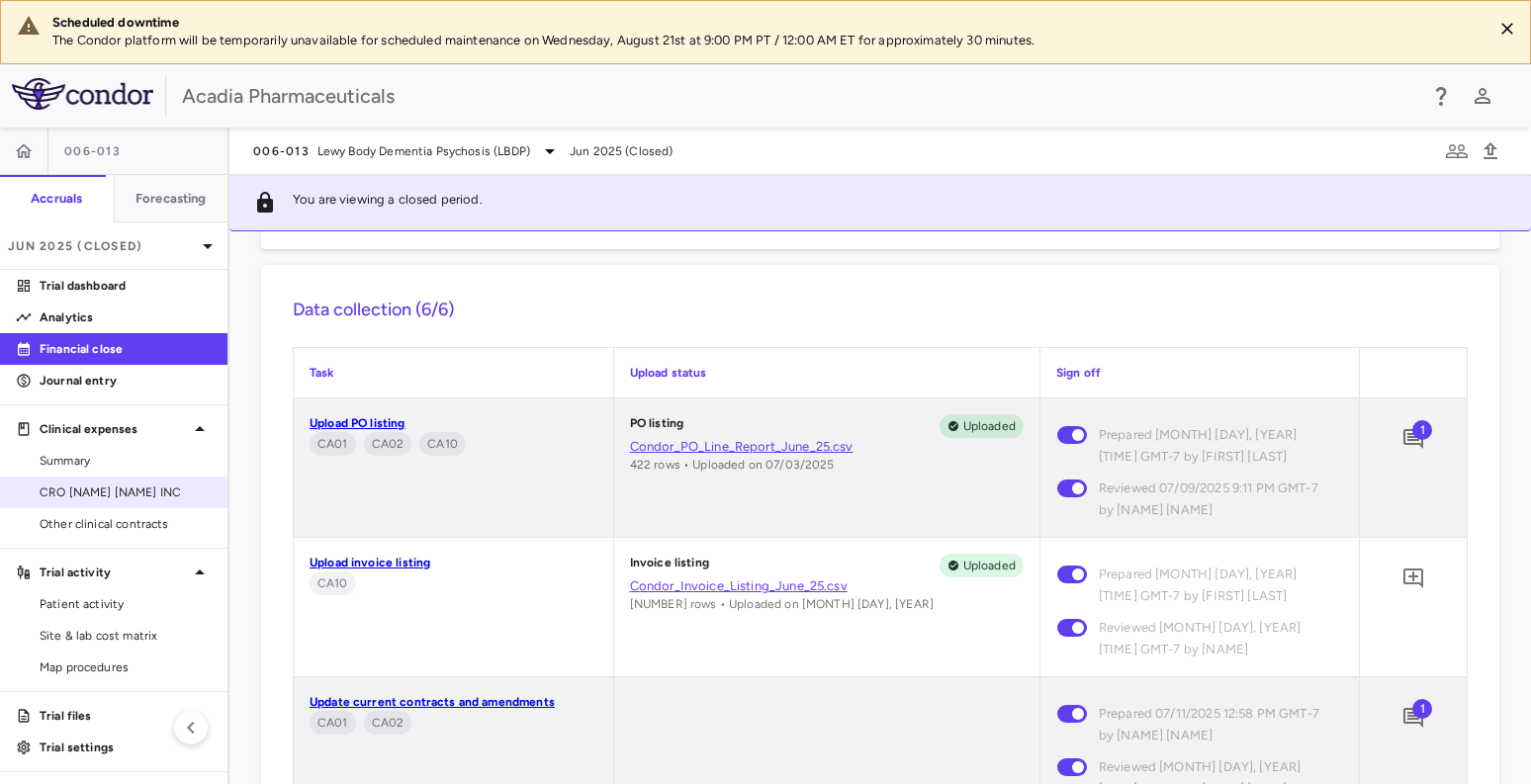 click on "CRO [NAME] [NAME] INC" at bounding box center (126, 492) 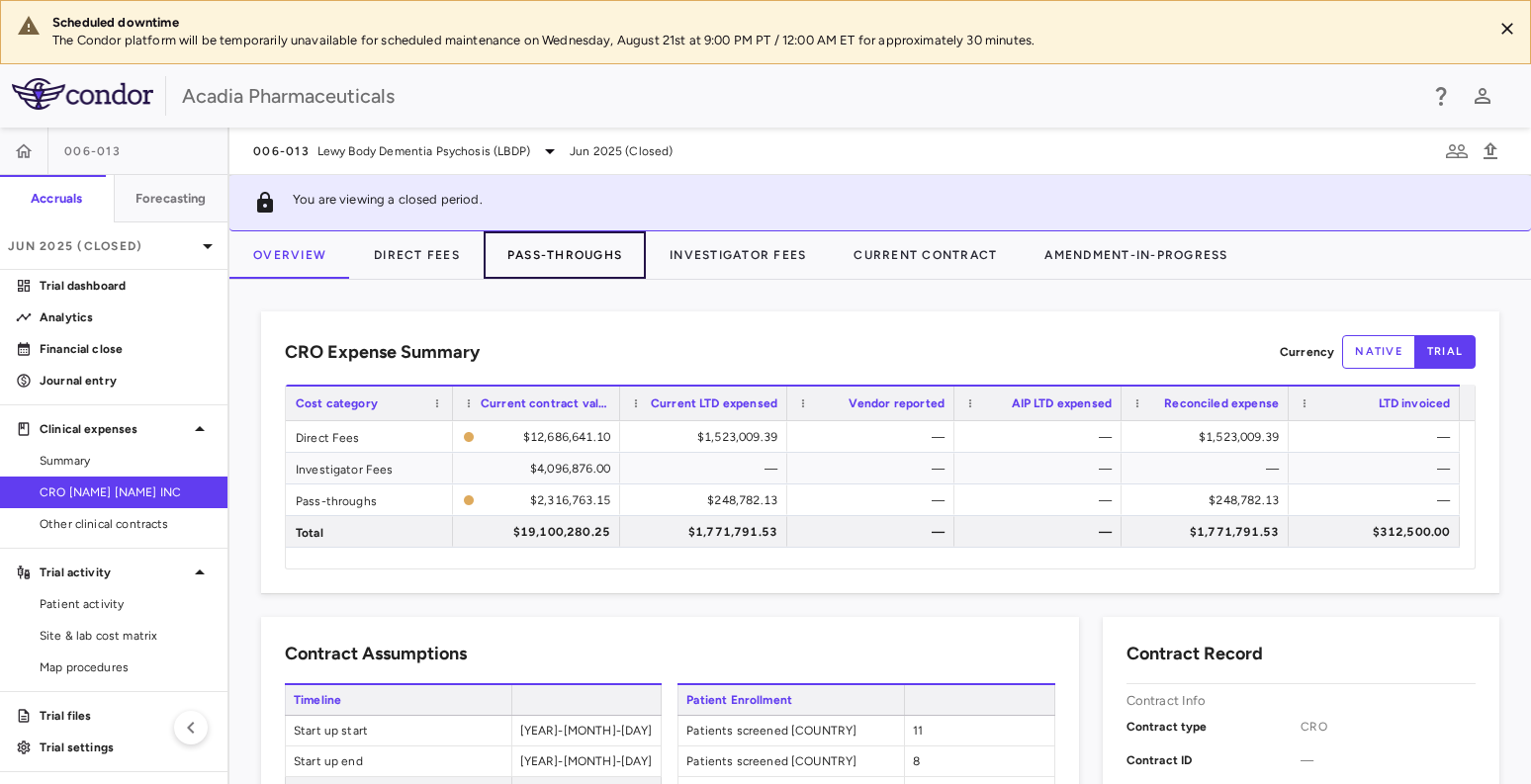 click on "Pass-Throughs" at bounding box center [565, 255] 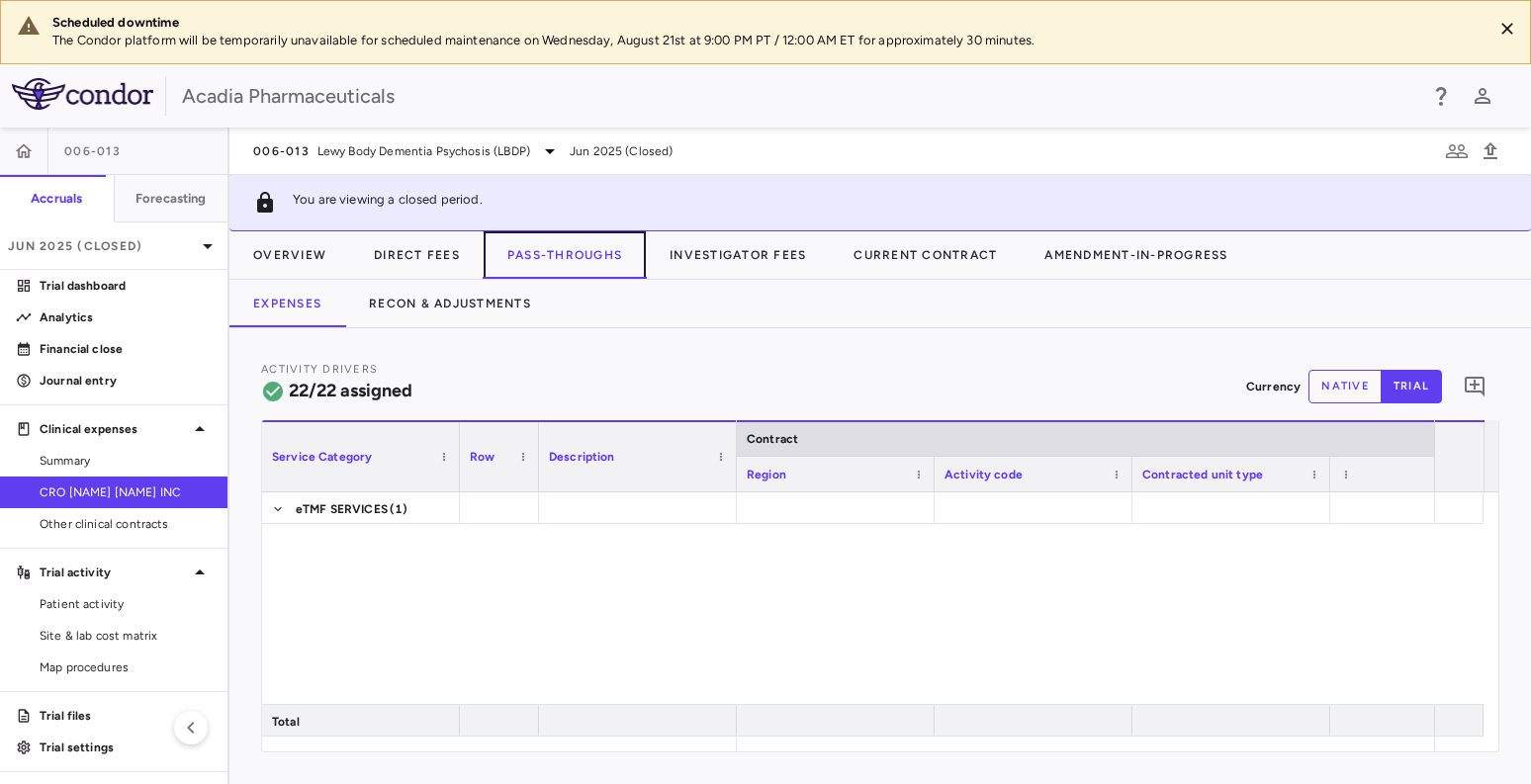 scroll, scrollTop: 989, scrollLeft: 0, axis: vertical 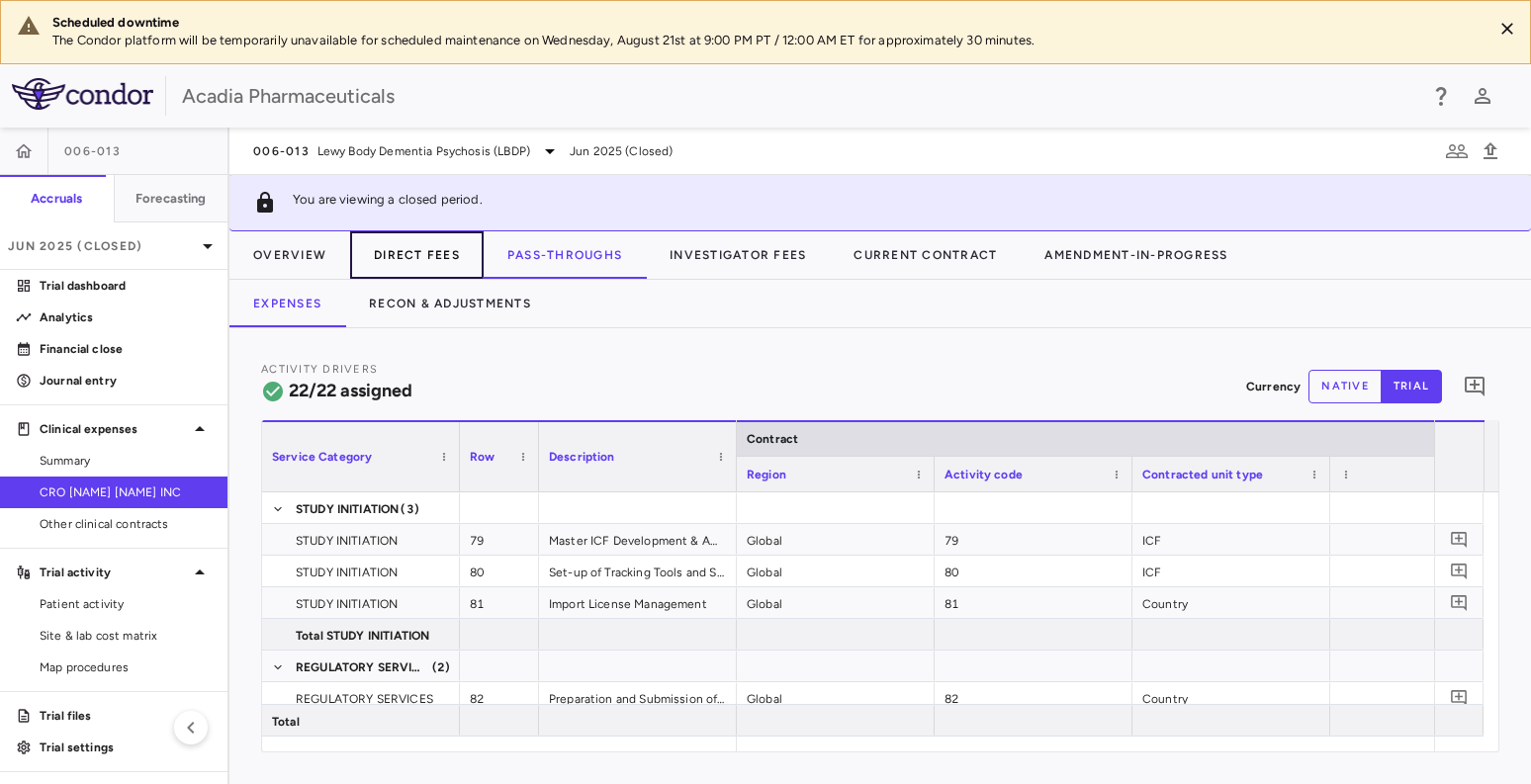 click on "Direct Fees" at bounding box center [416, 255] 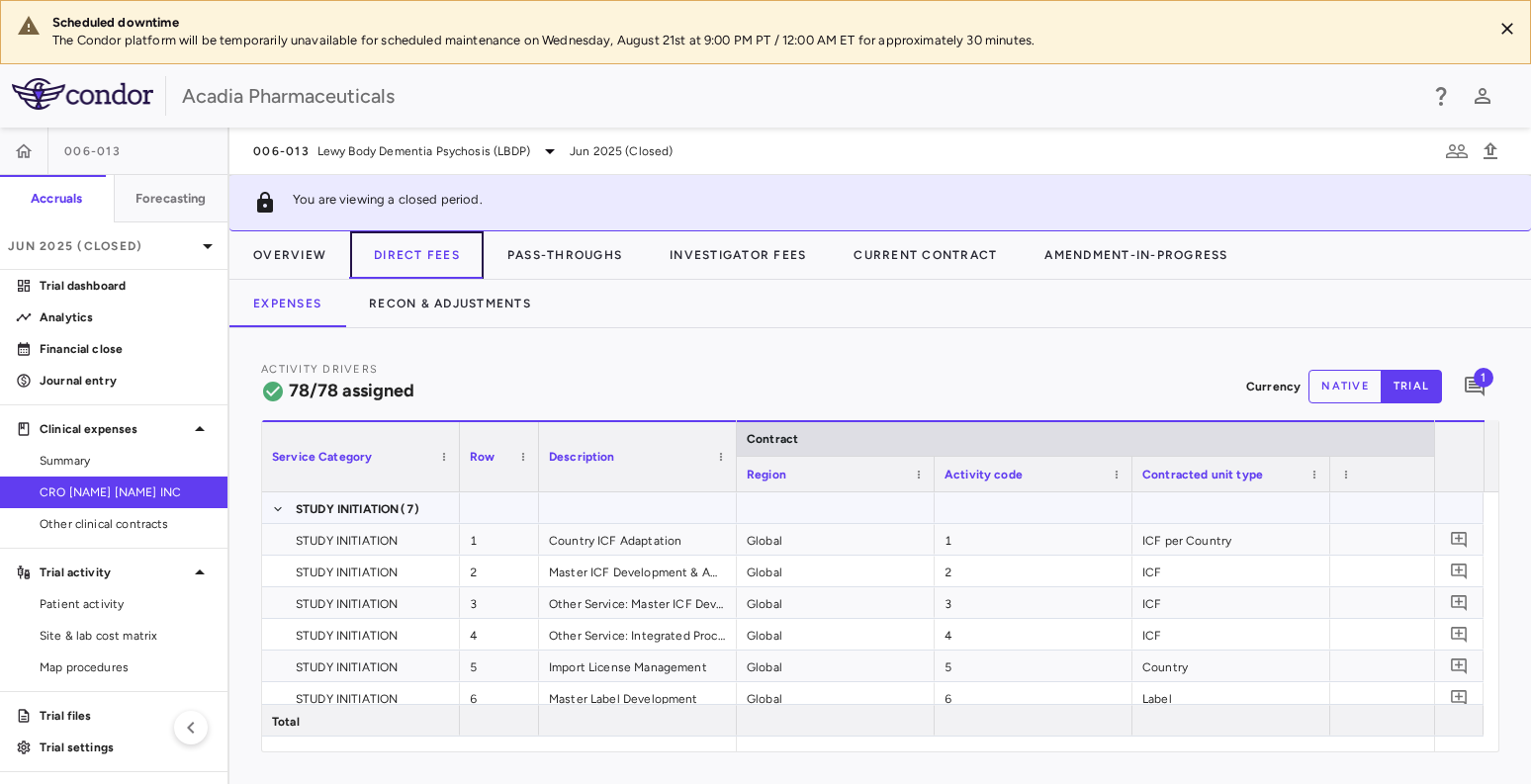 scroll, scrollTop: 658, scrollLeft: 0, axis: vertical 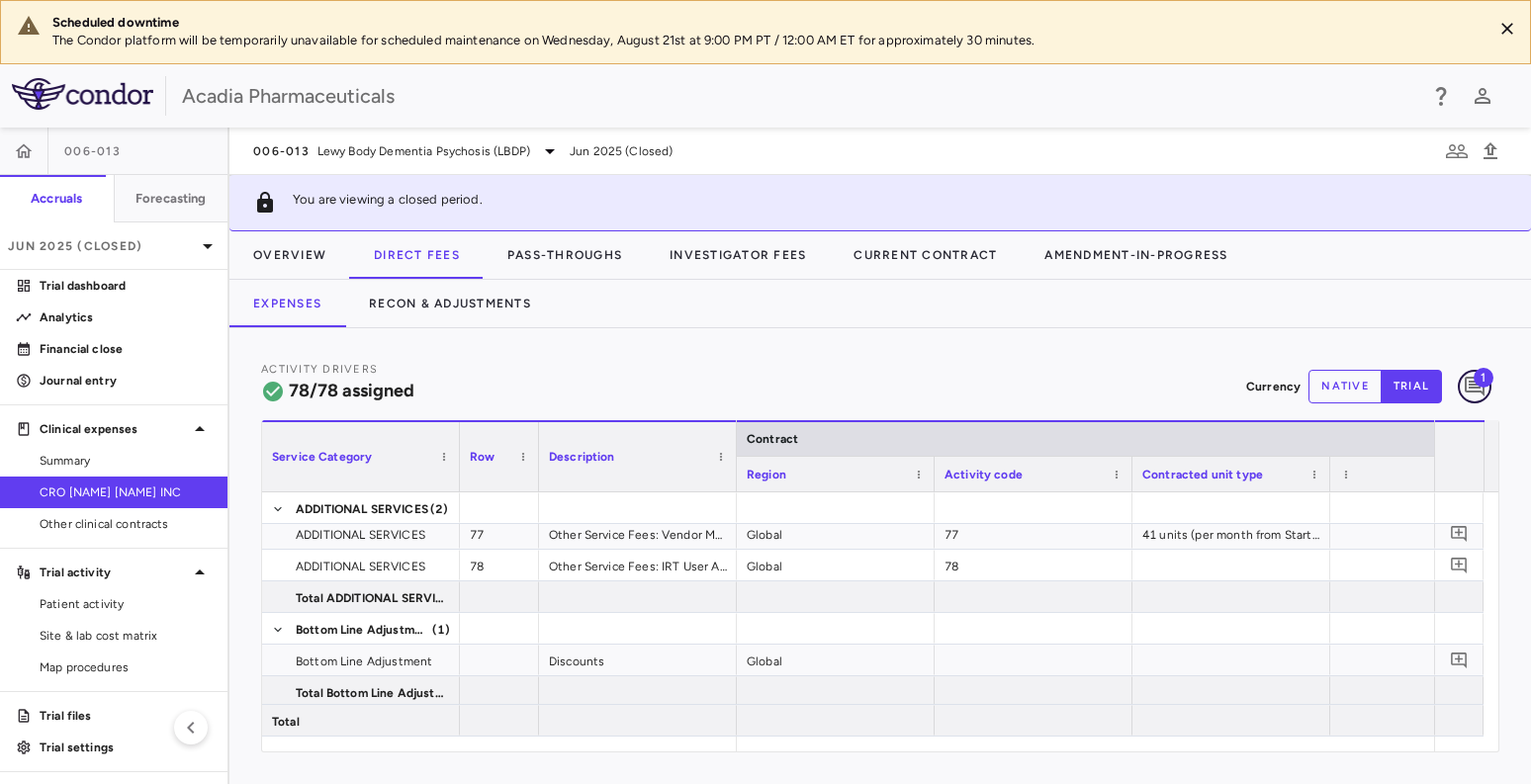click 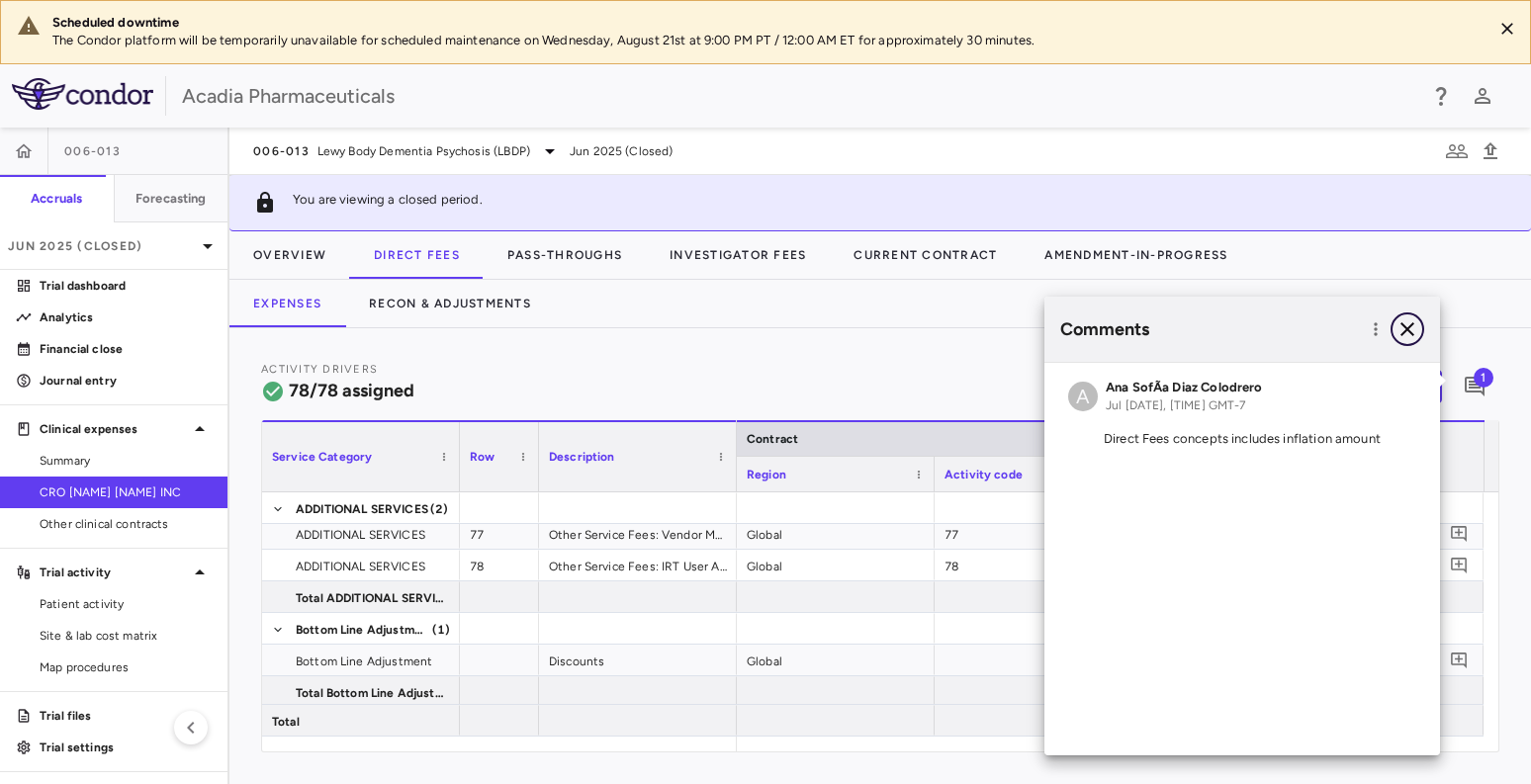 click 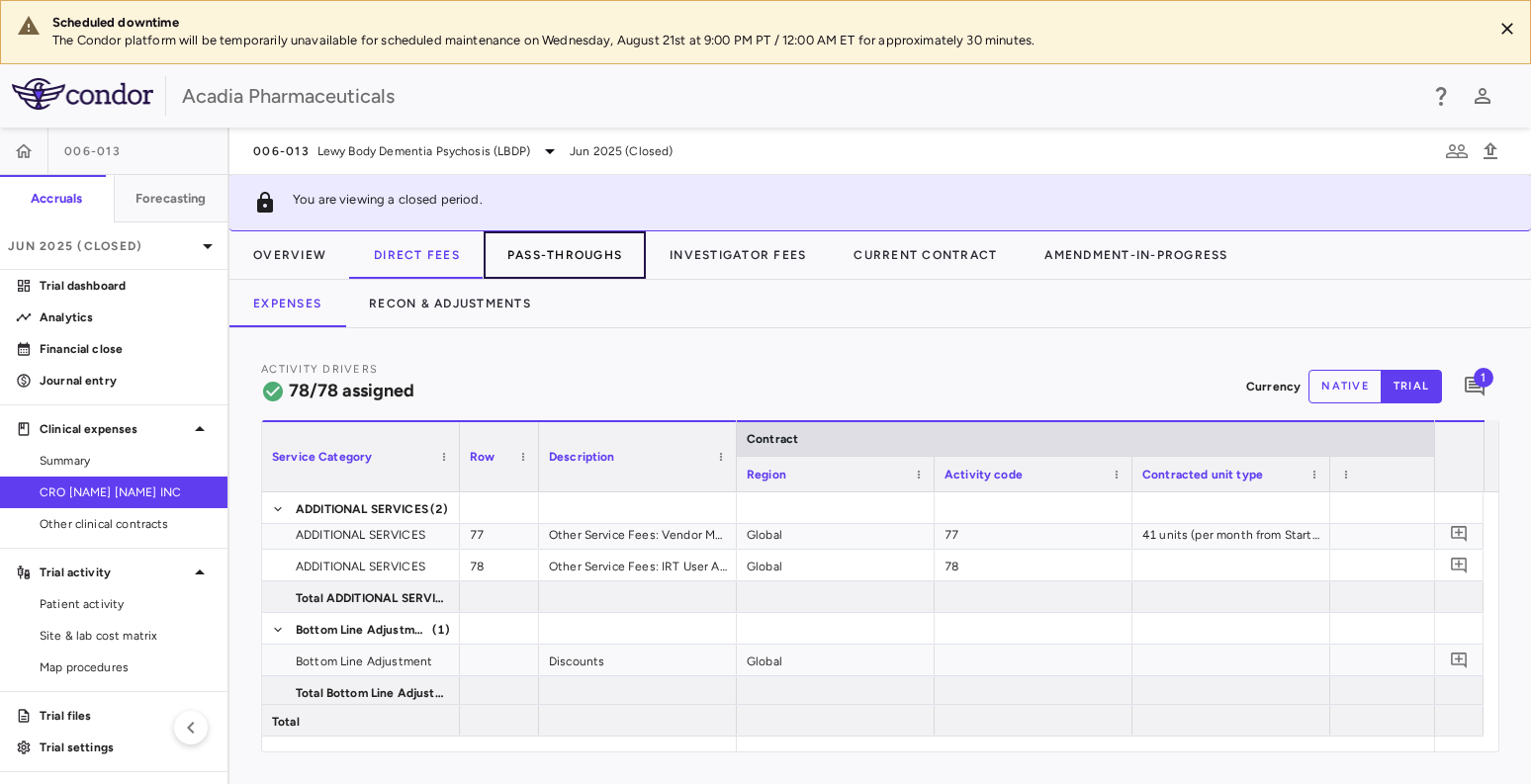 click on "Pass-Throughs" at bounding box center (565, 255) 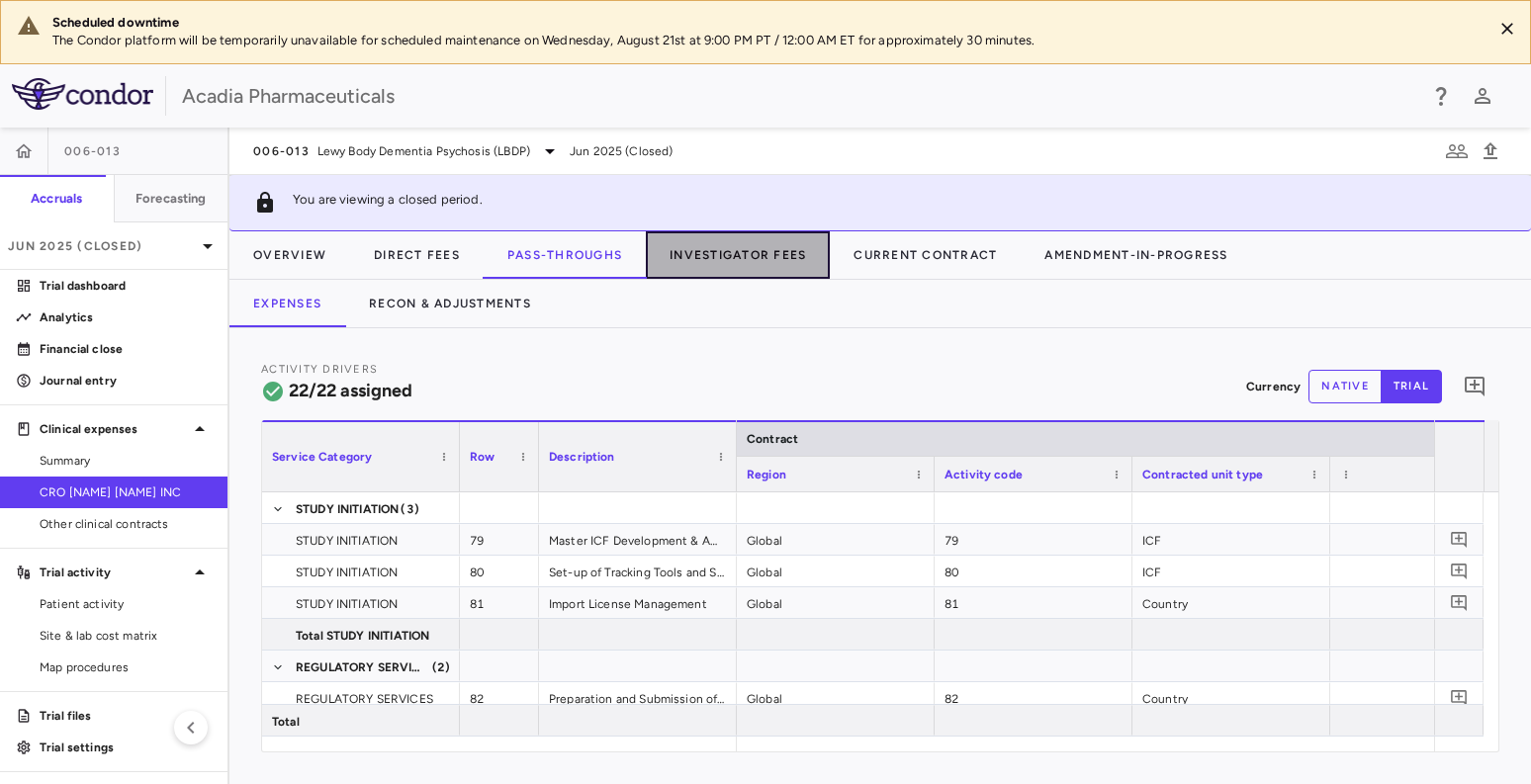 click on "Investigator Fees" at bounding box center (738, 255) 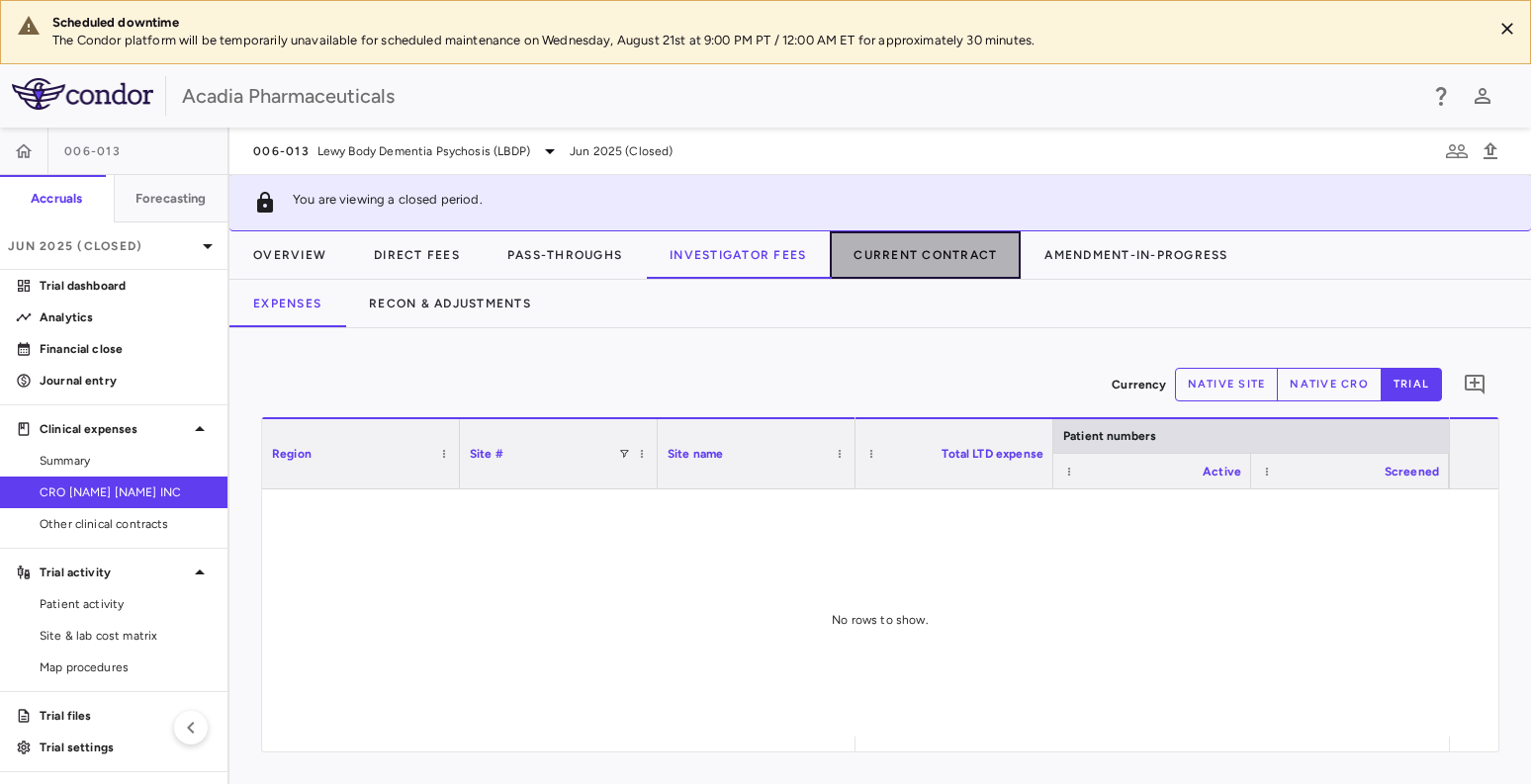 click on "Current Contract" at bounding box center [925, 255] 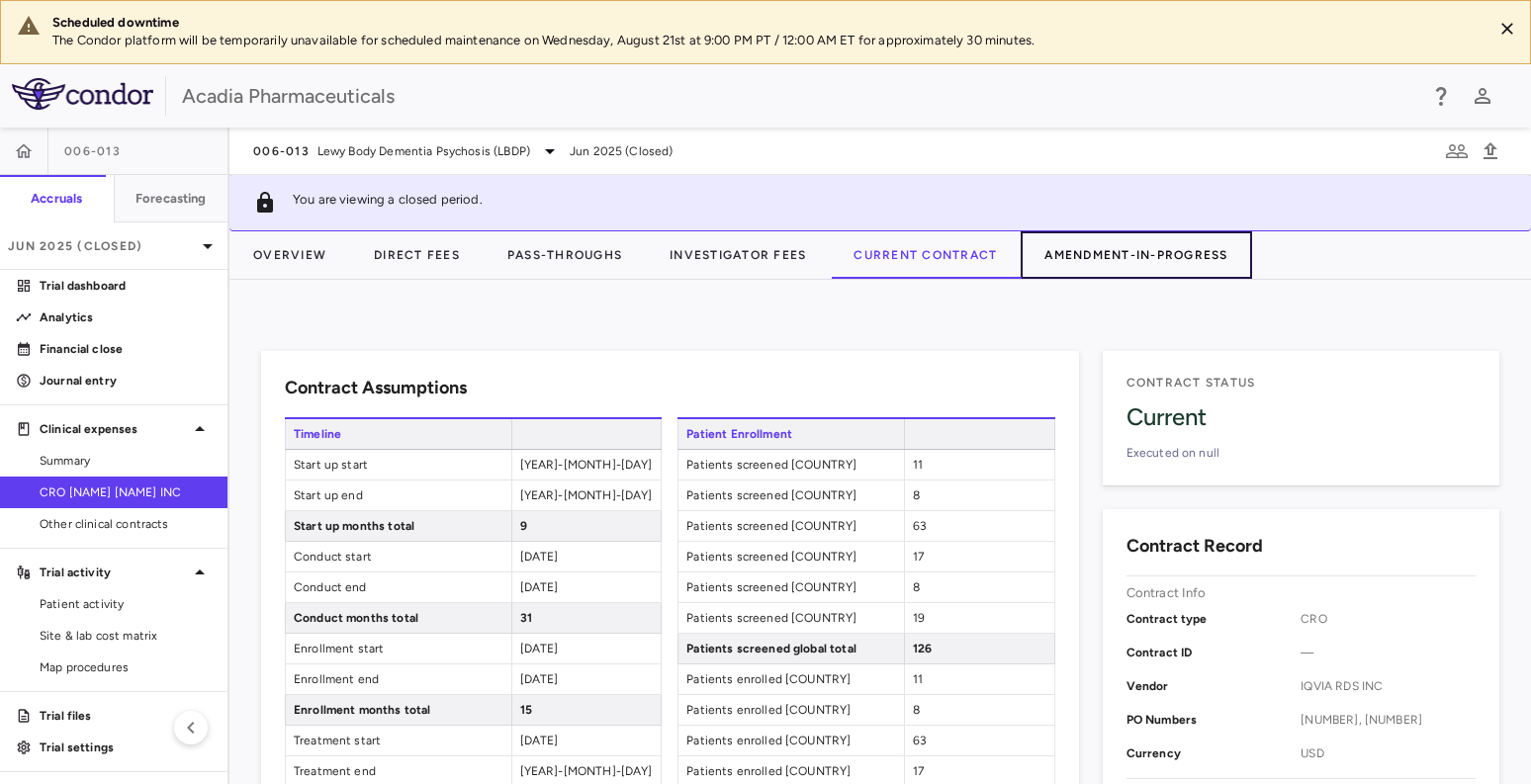 click on "Amendment-In-Progress" at bounding box center (1135, 255) 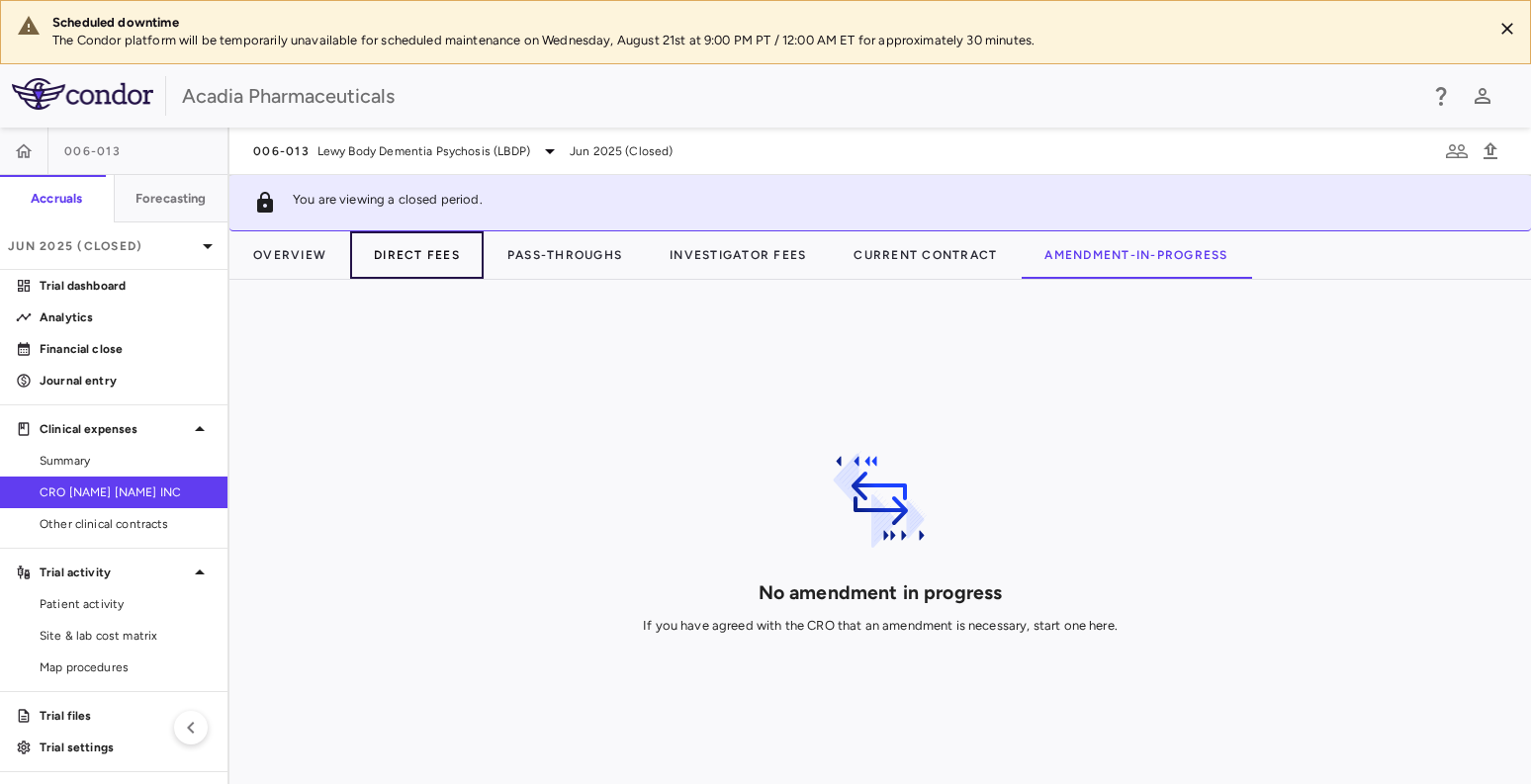 click on "Direct Fees" at bounding box center (416, 255) 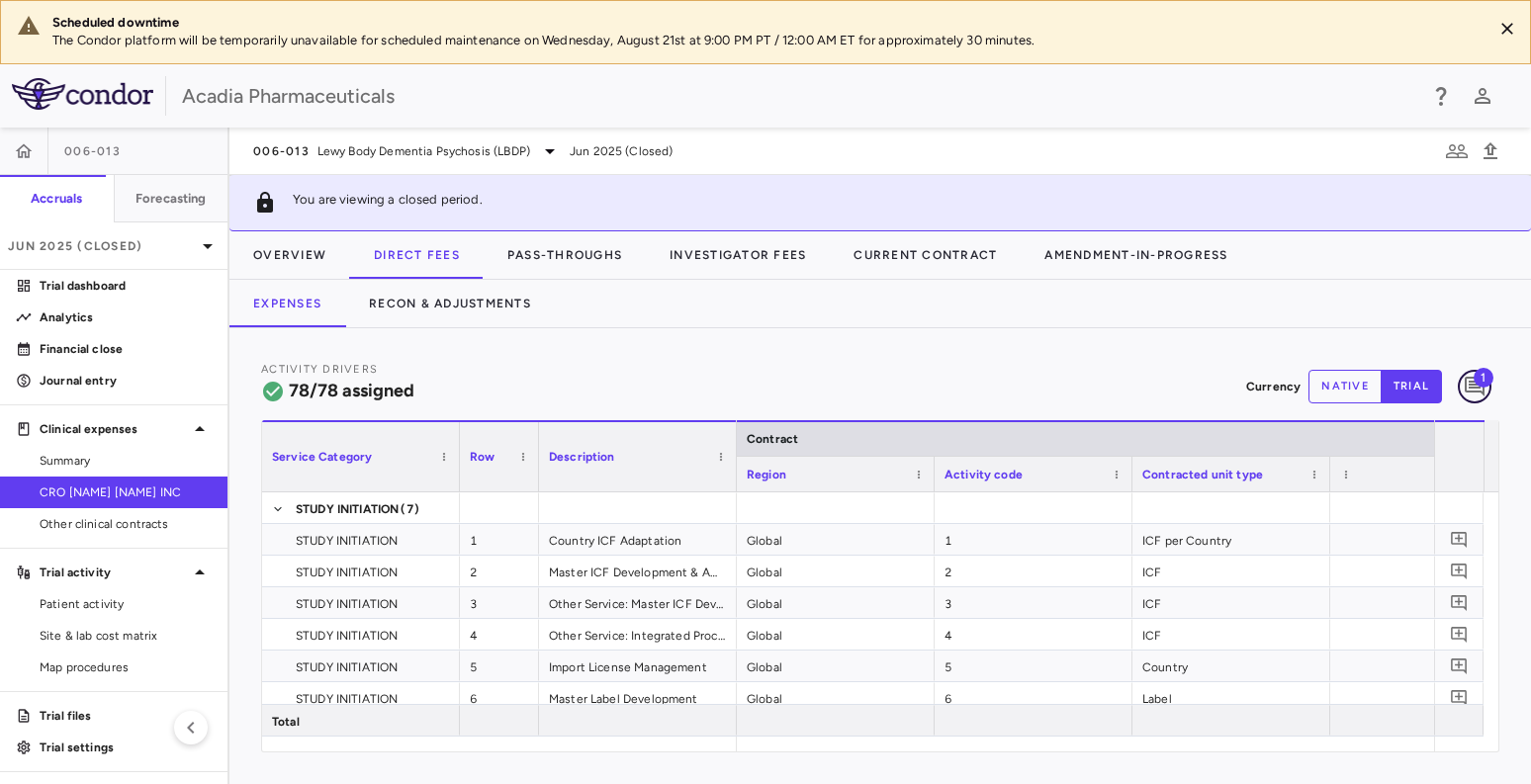 click 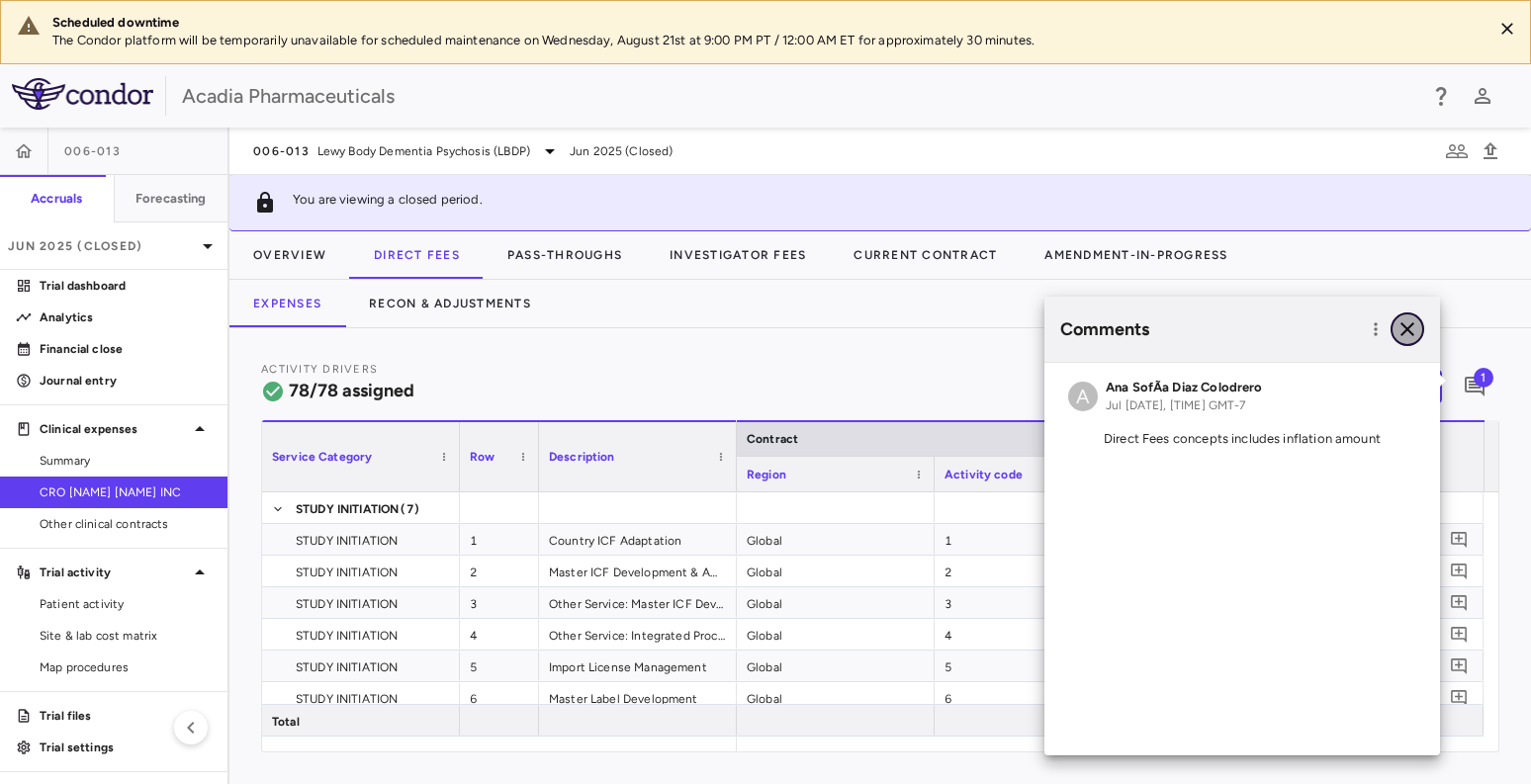 click 